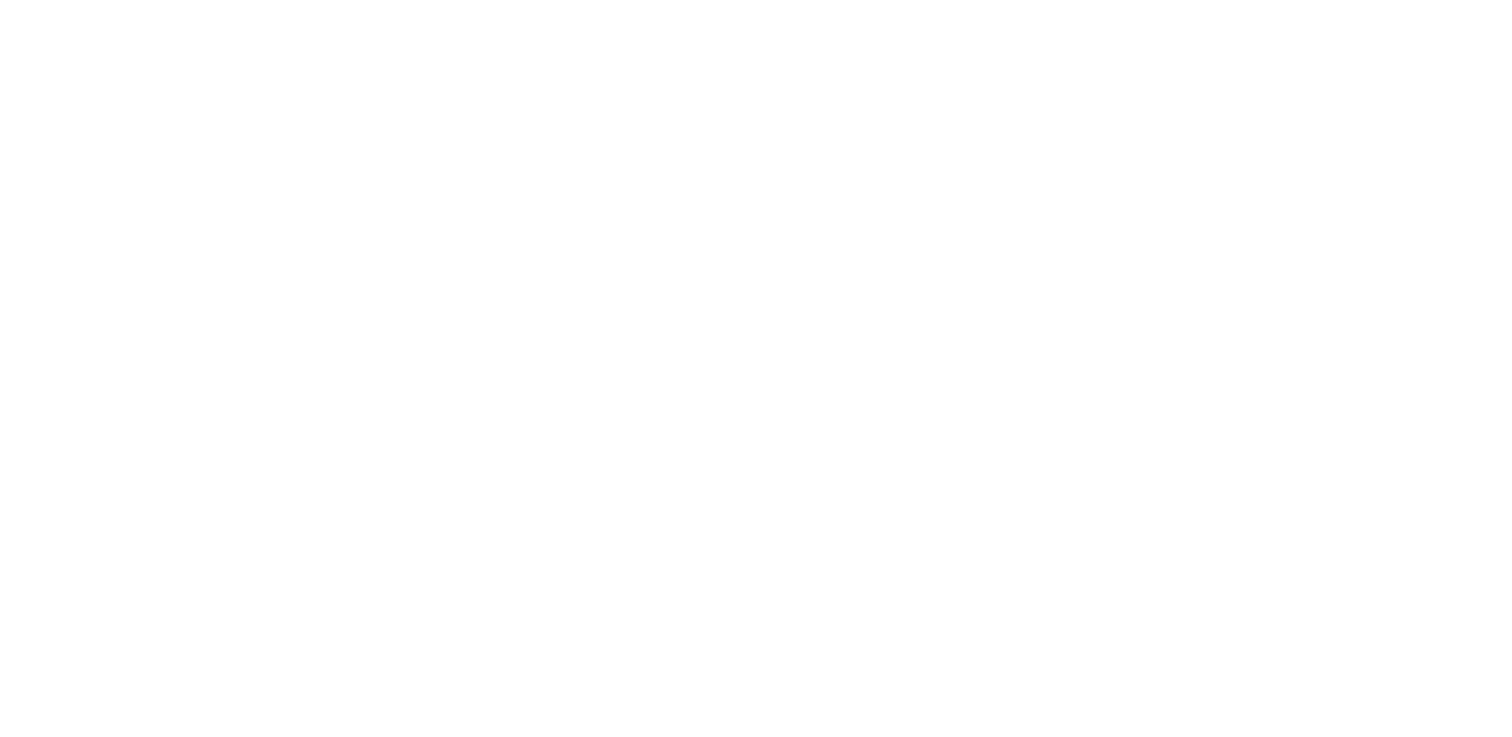 scroll, scrollTop: 0, scrollLeft: 0, axis: both 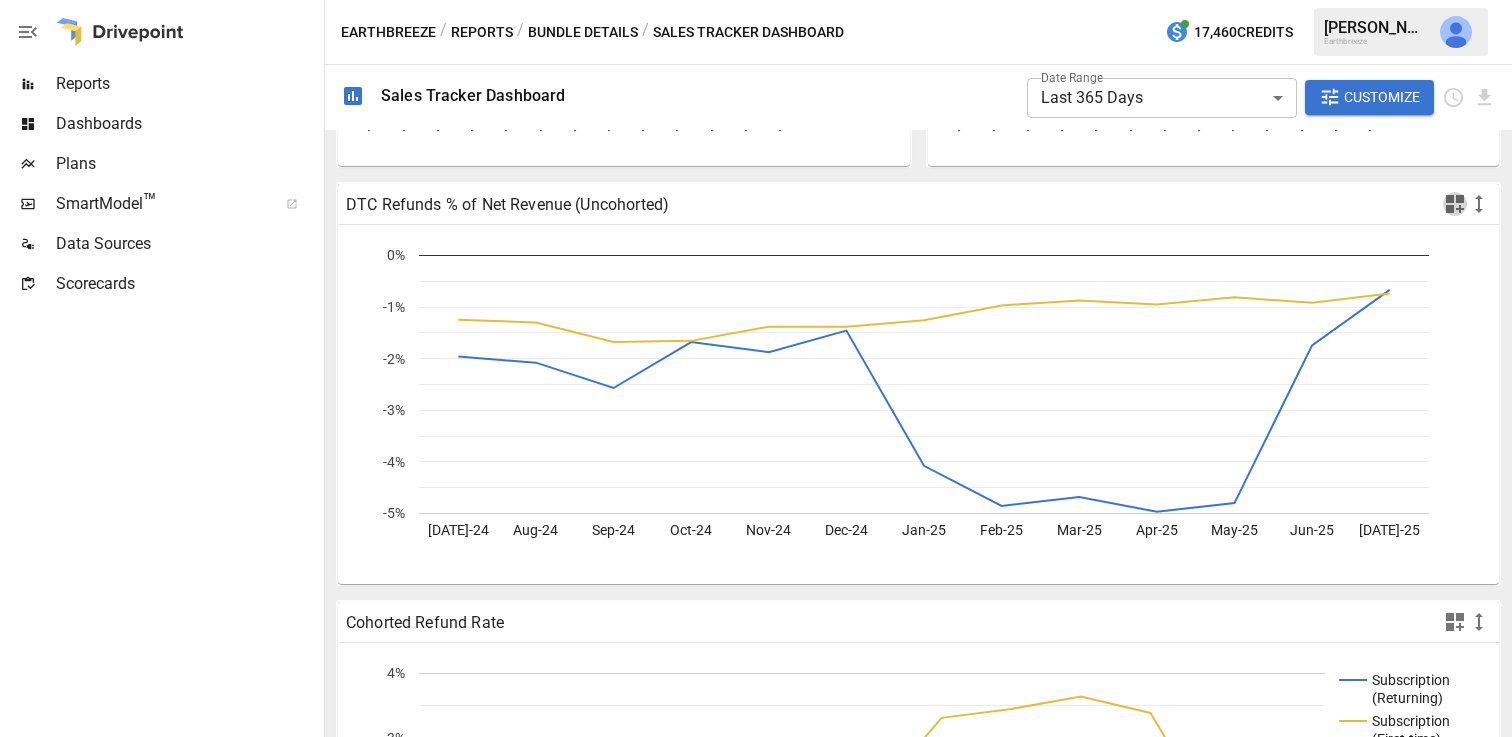 click 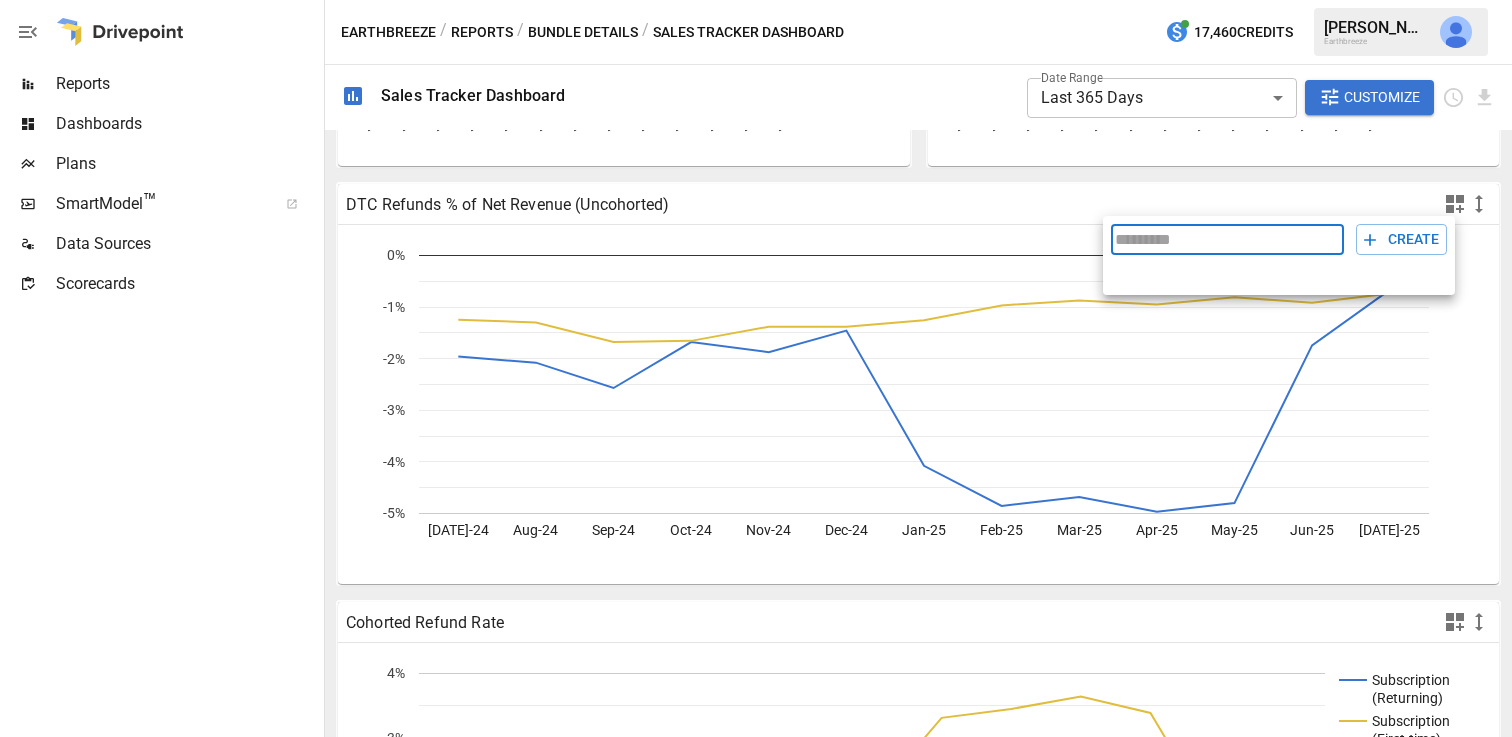 click at bounding box center (756, 368) 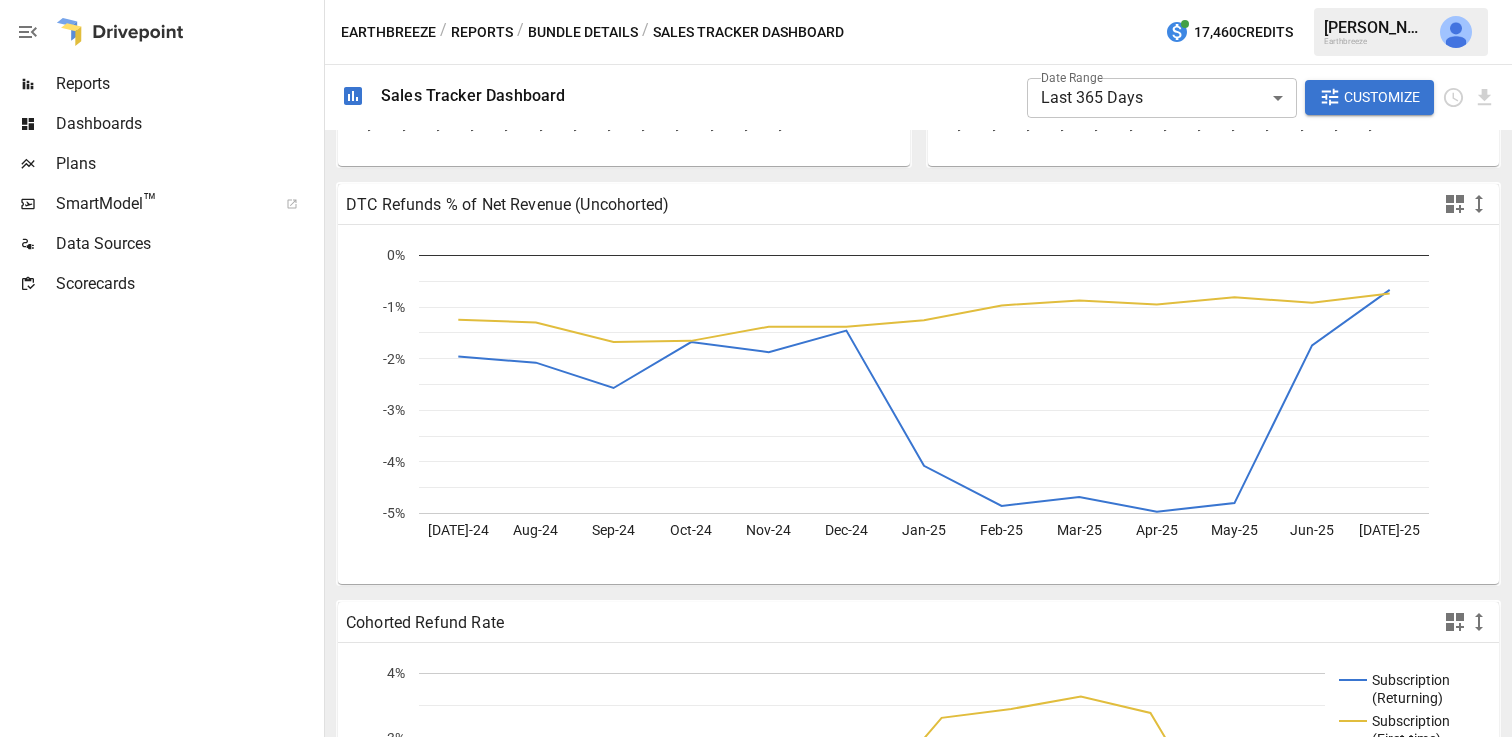 click 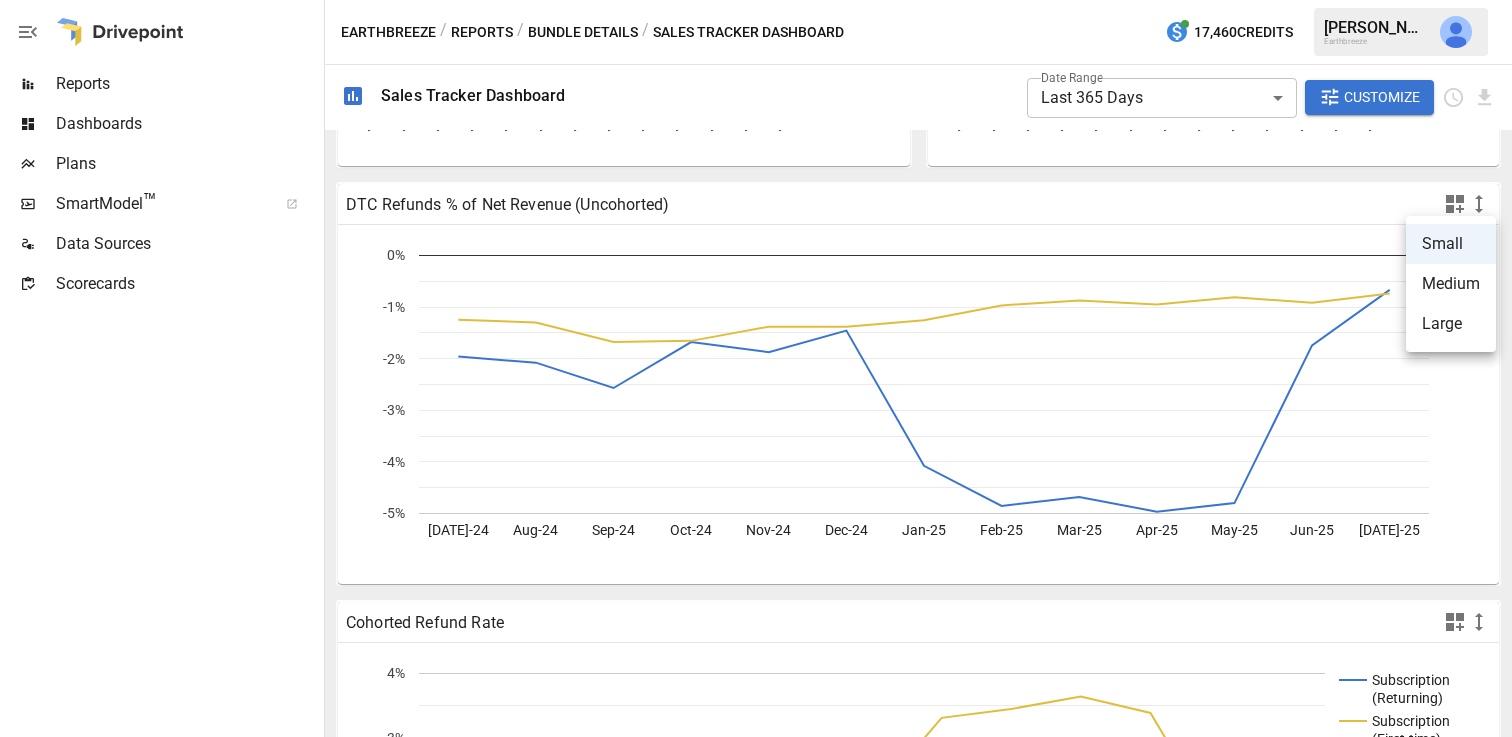 click at bounding box center [756, 368] 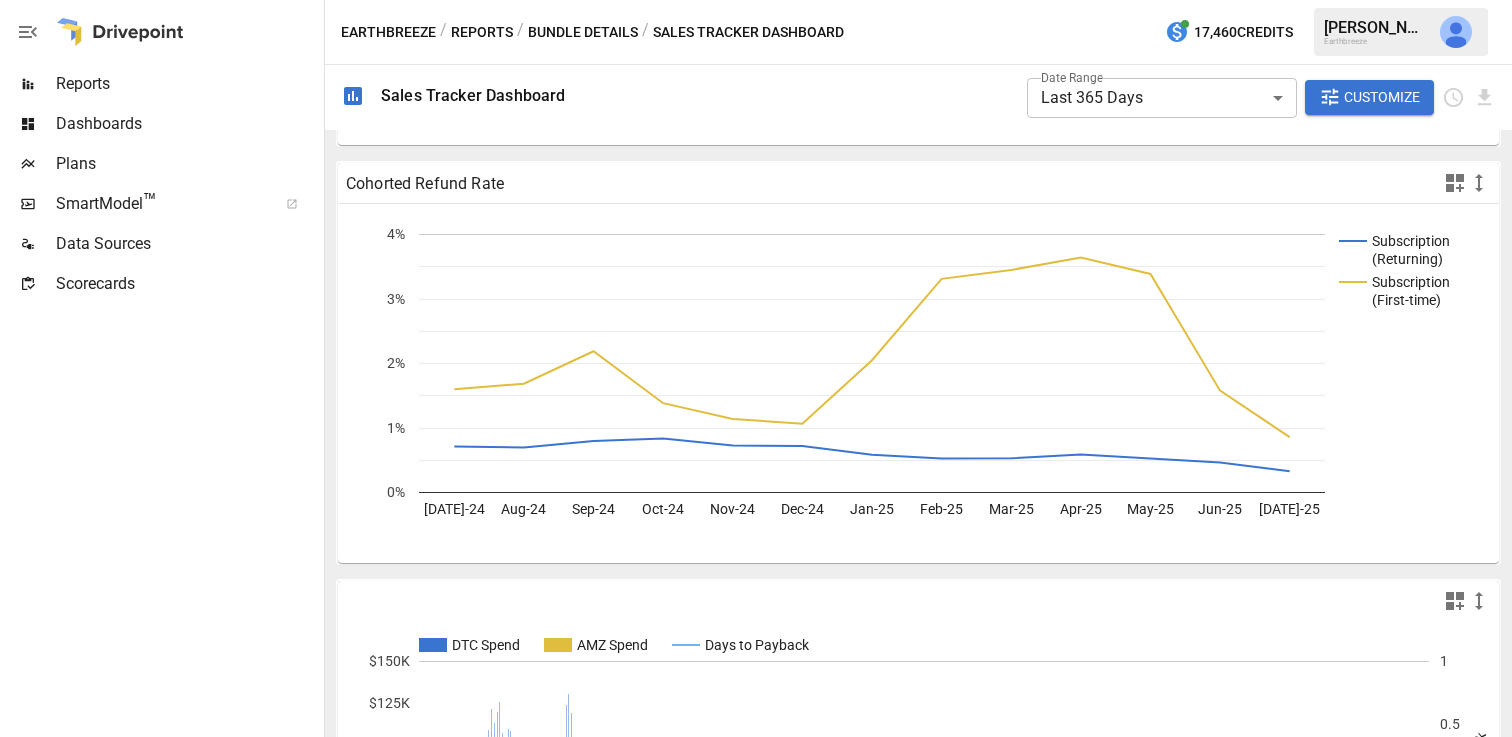 scroll, scrollTop: 2903, scrollLeft: 0, axis: vertical 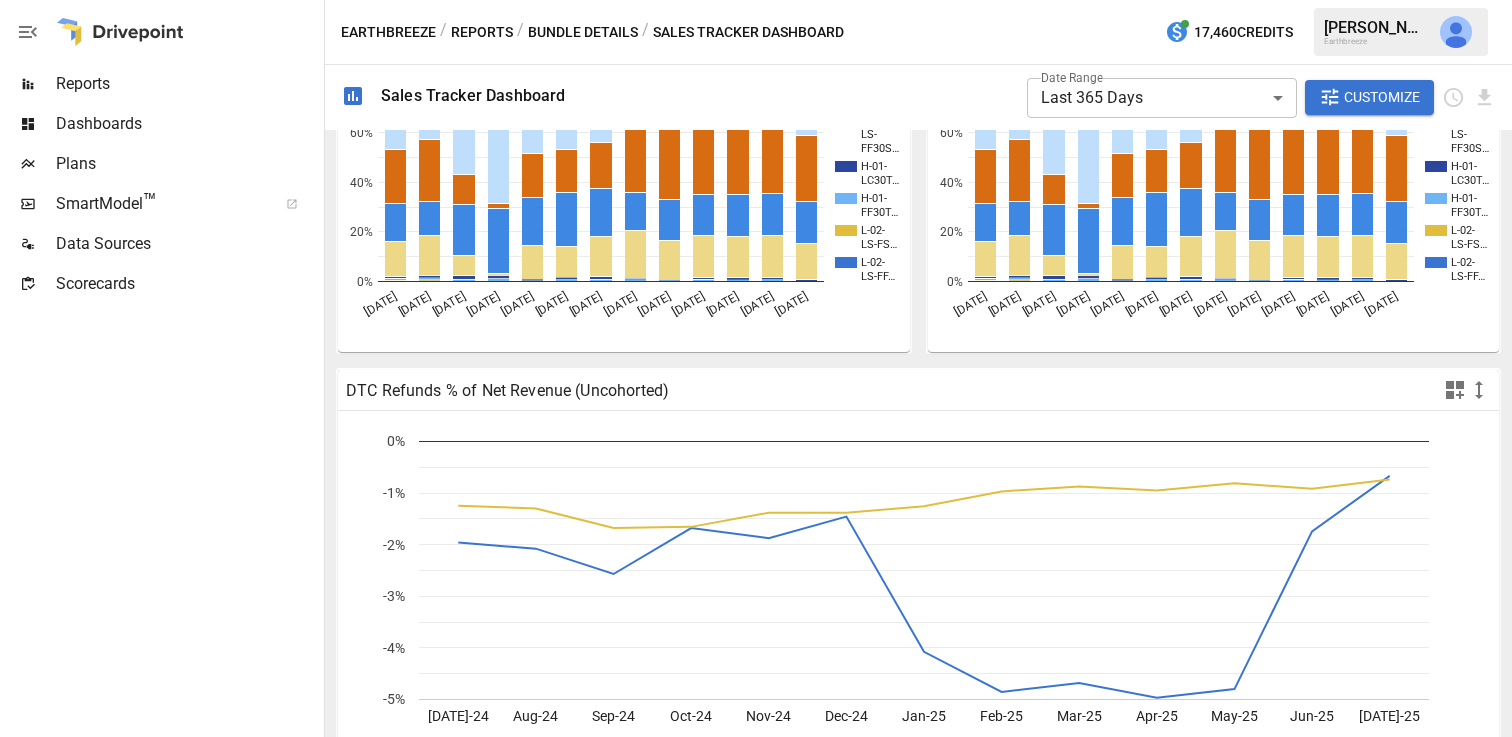 click on "Dashboards" at bounding box center [188, 124] 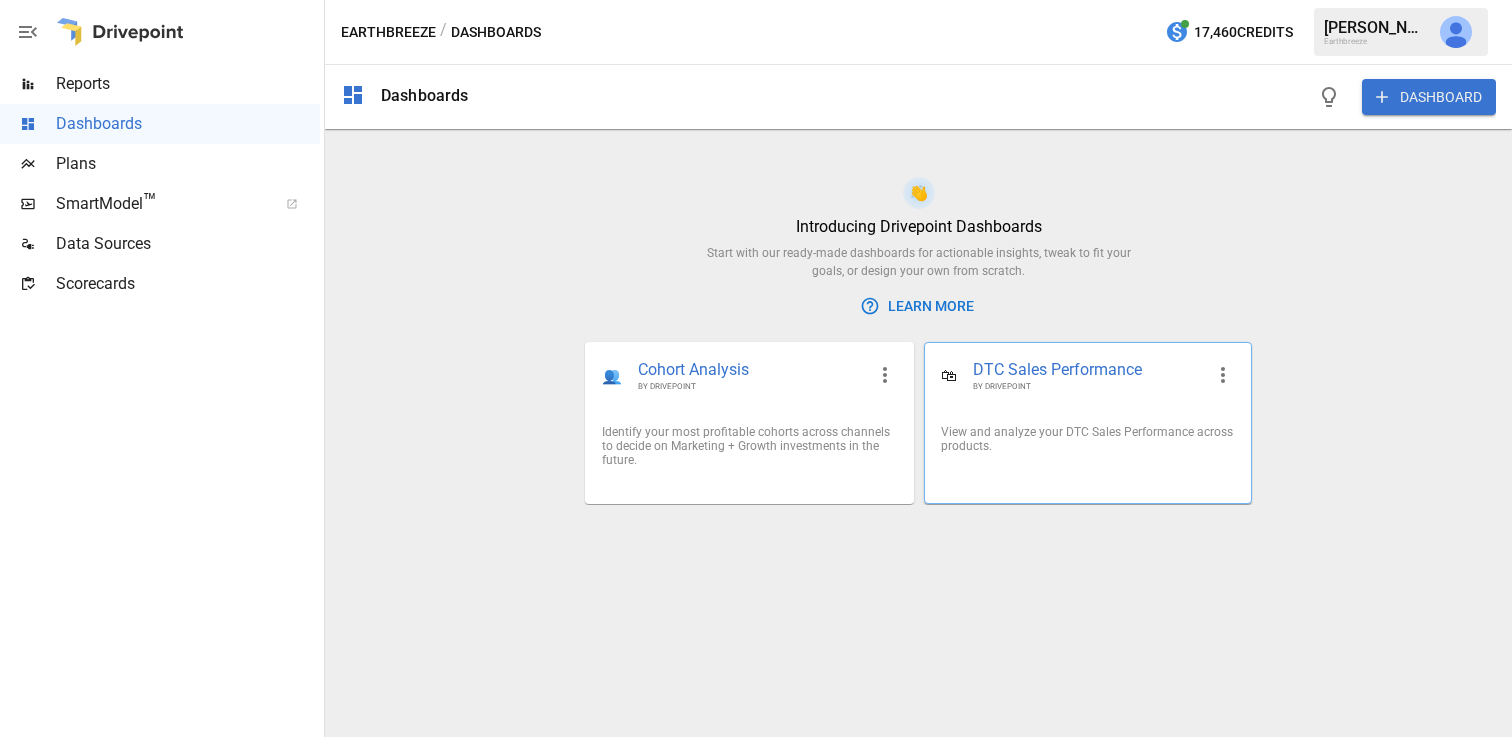 click on "DTC Sales Performance" at bounding box center [1088, 370] 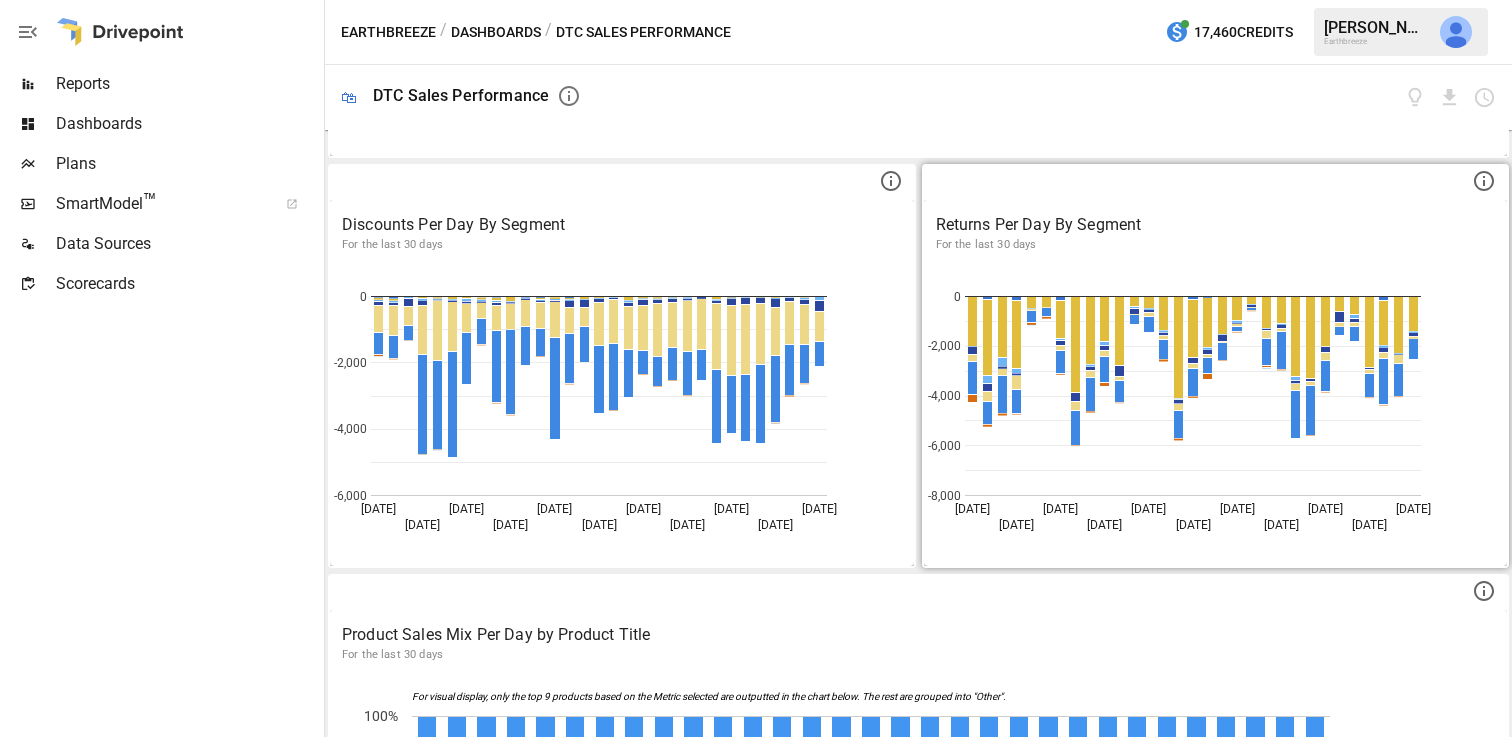 scroll, scrollTop: 827, scrollLeft: 0, axis: vertical 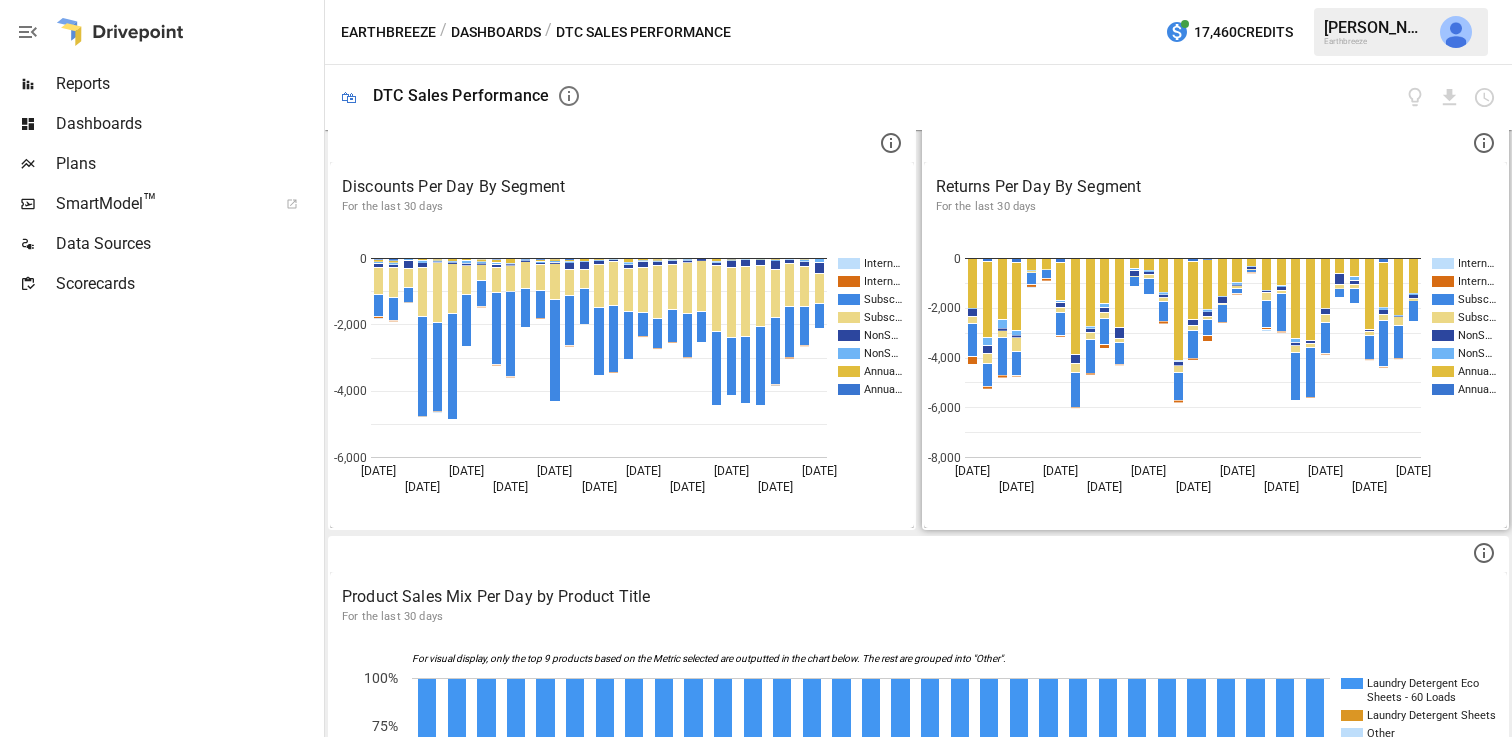 click on "[DATE]" 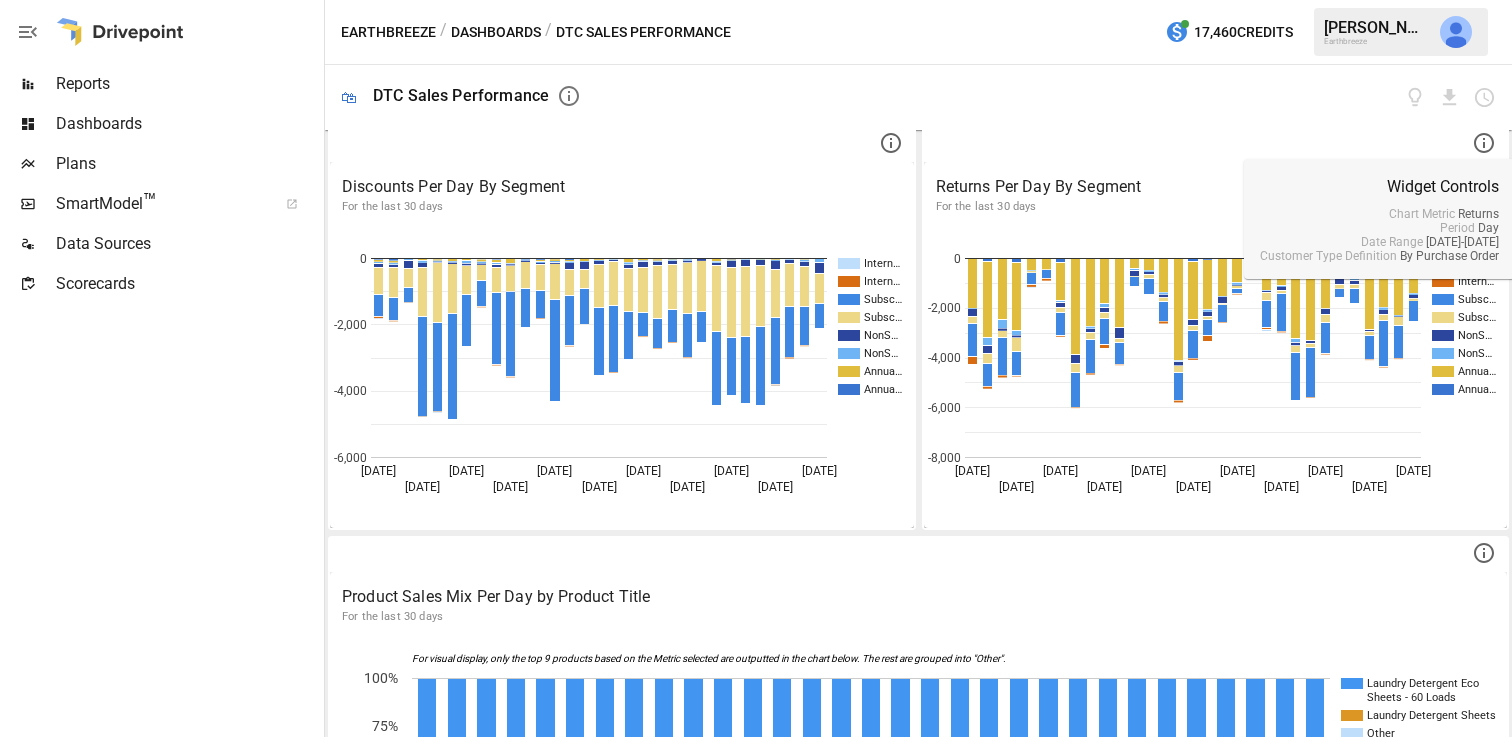 click at bounding box center [1442, 97] 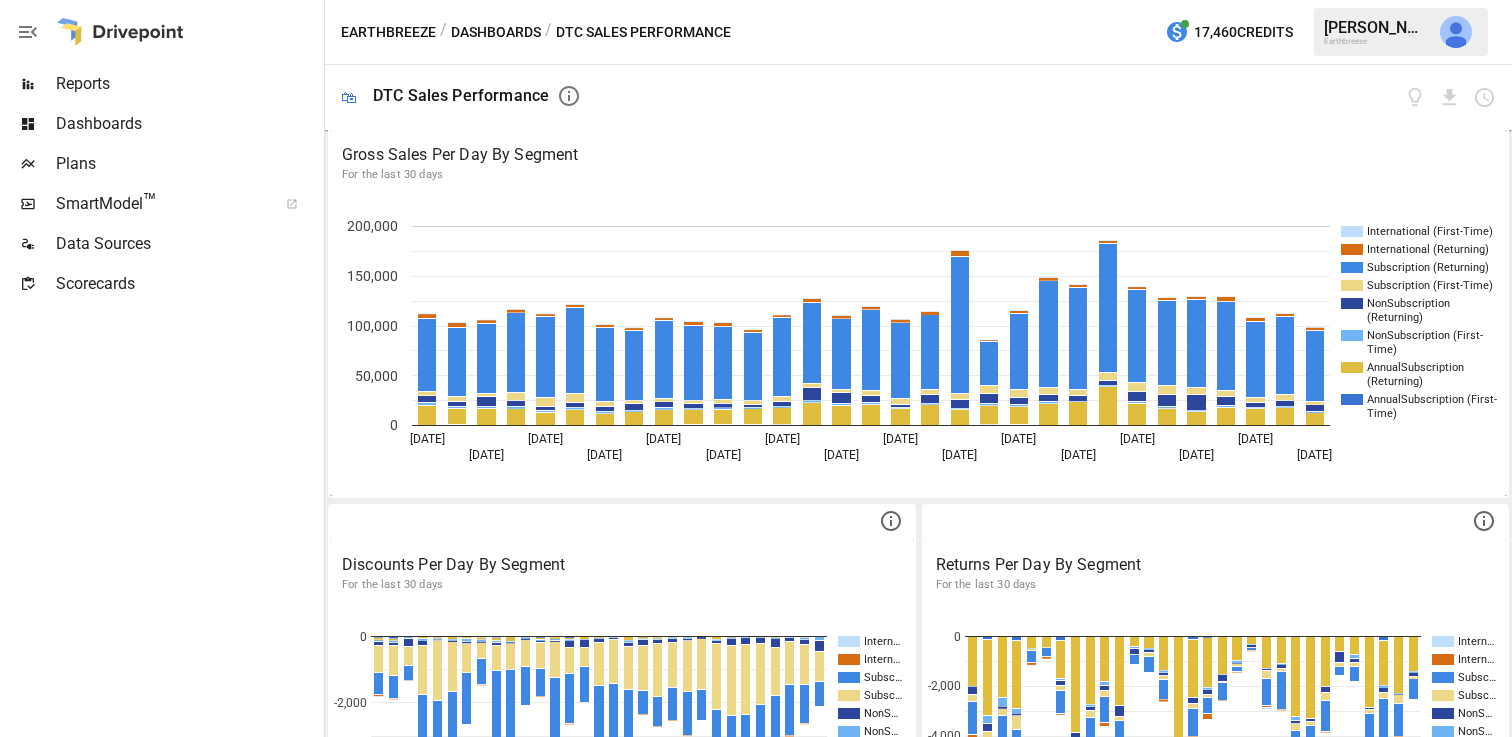 scroll, scrollTop: 379, scrollLeft: 0, axis: vertical 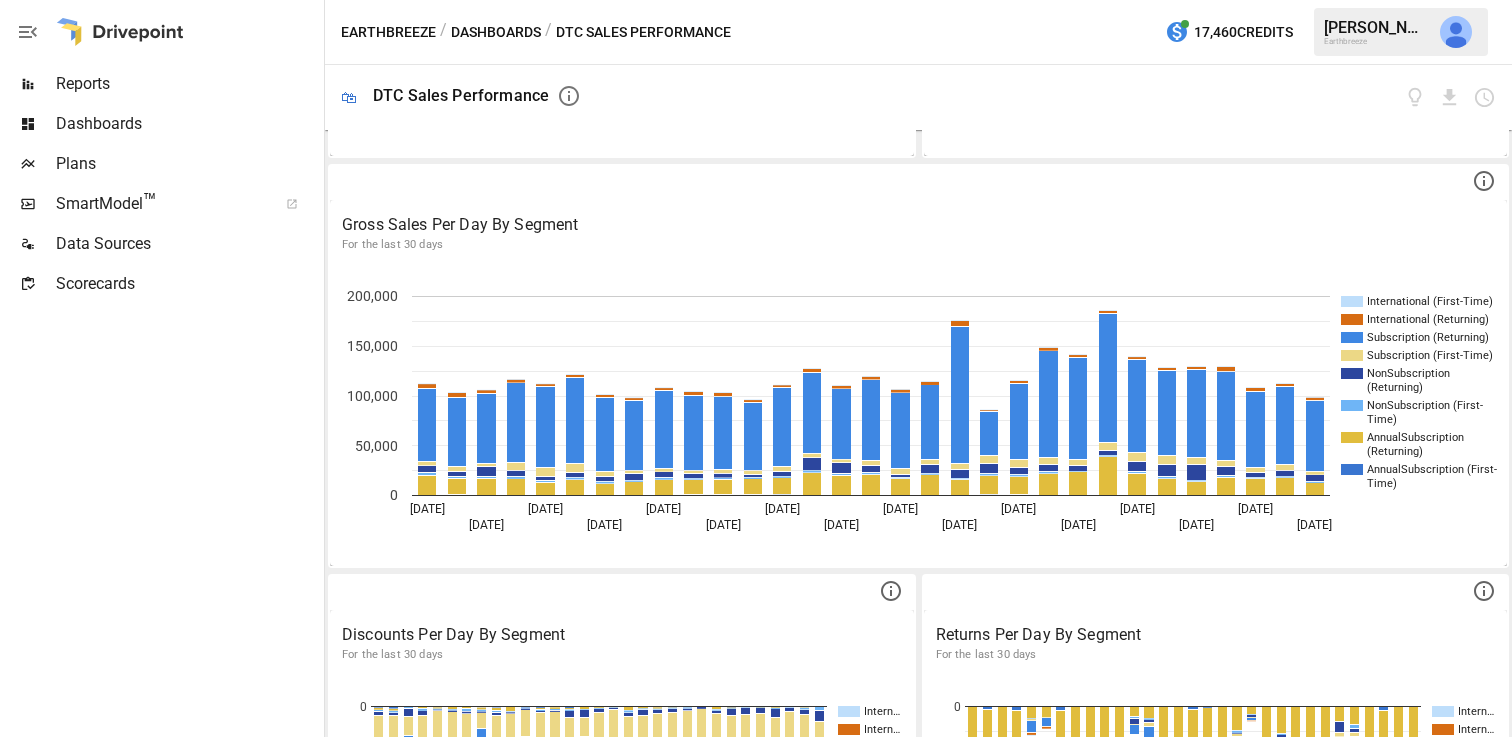 click on "Reports" at bounding box center [188, 84] 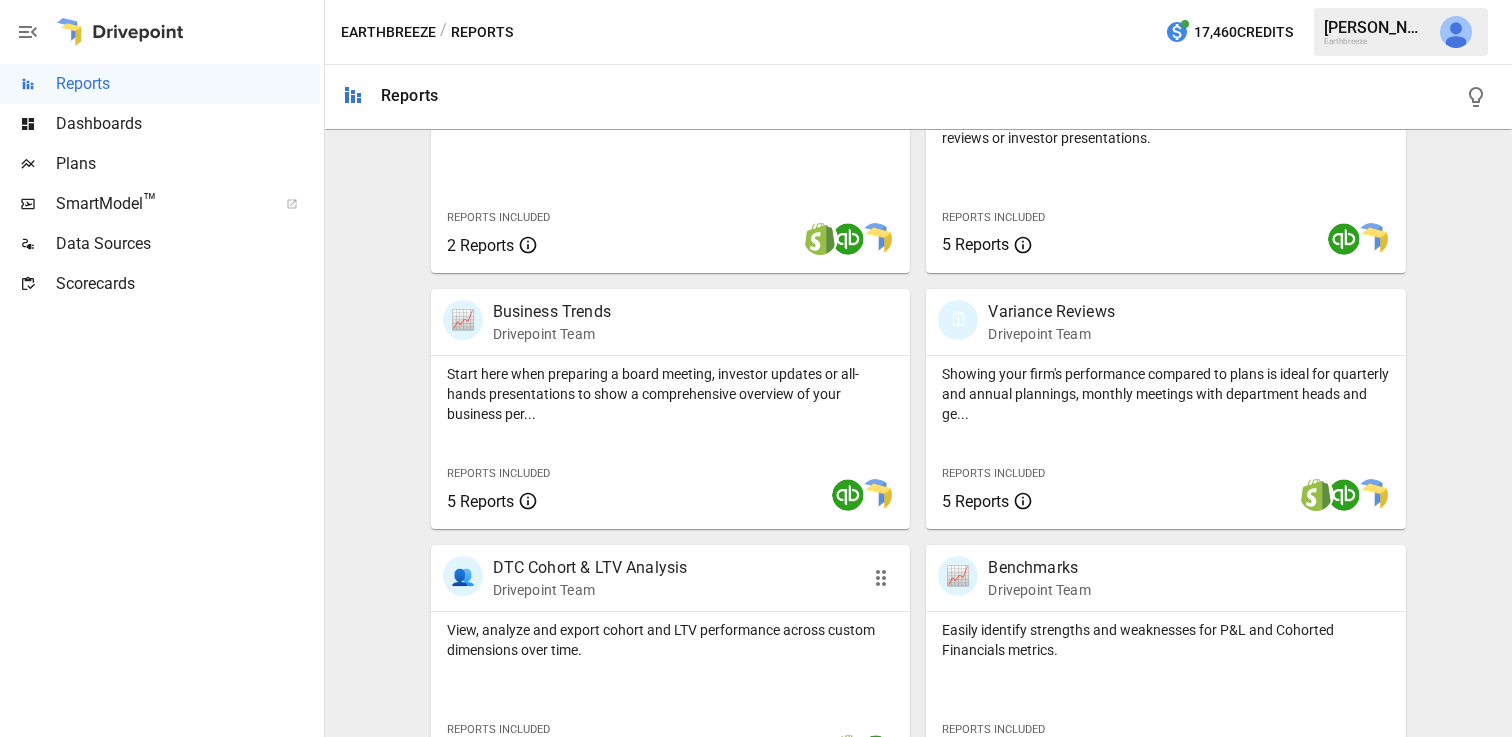 scroll, scrollTop: 0, scrollLeft: 0, axis: both 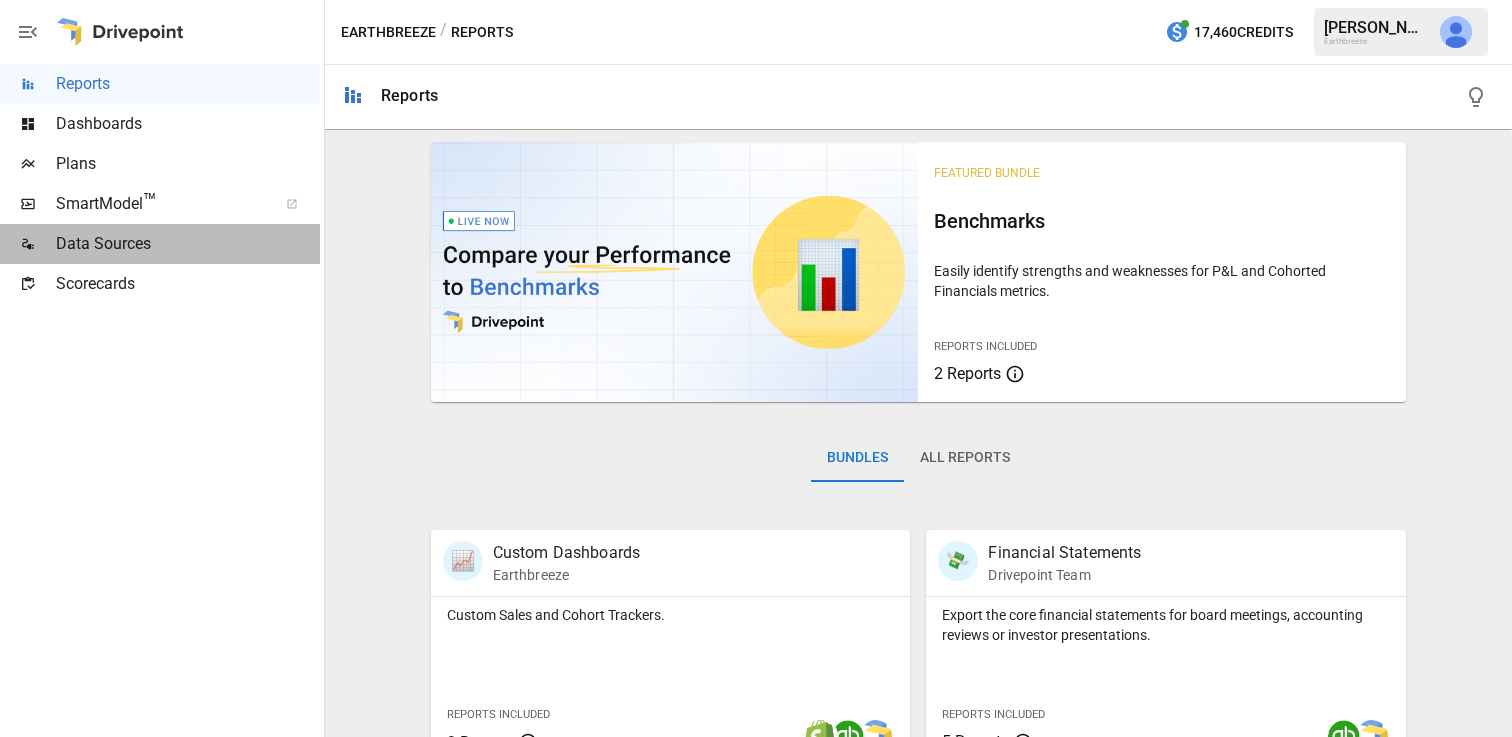 click on "Data Sources" at bounding box center (188, 244) 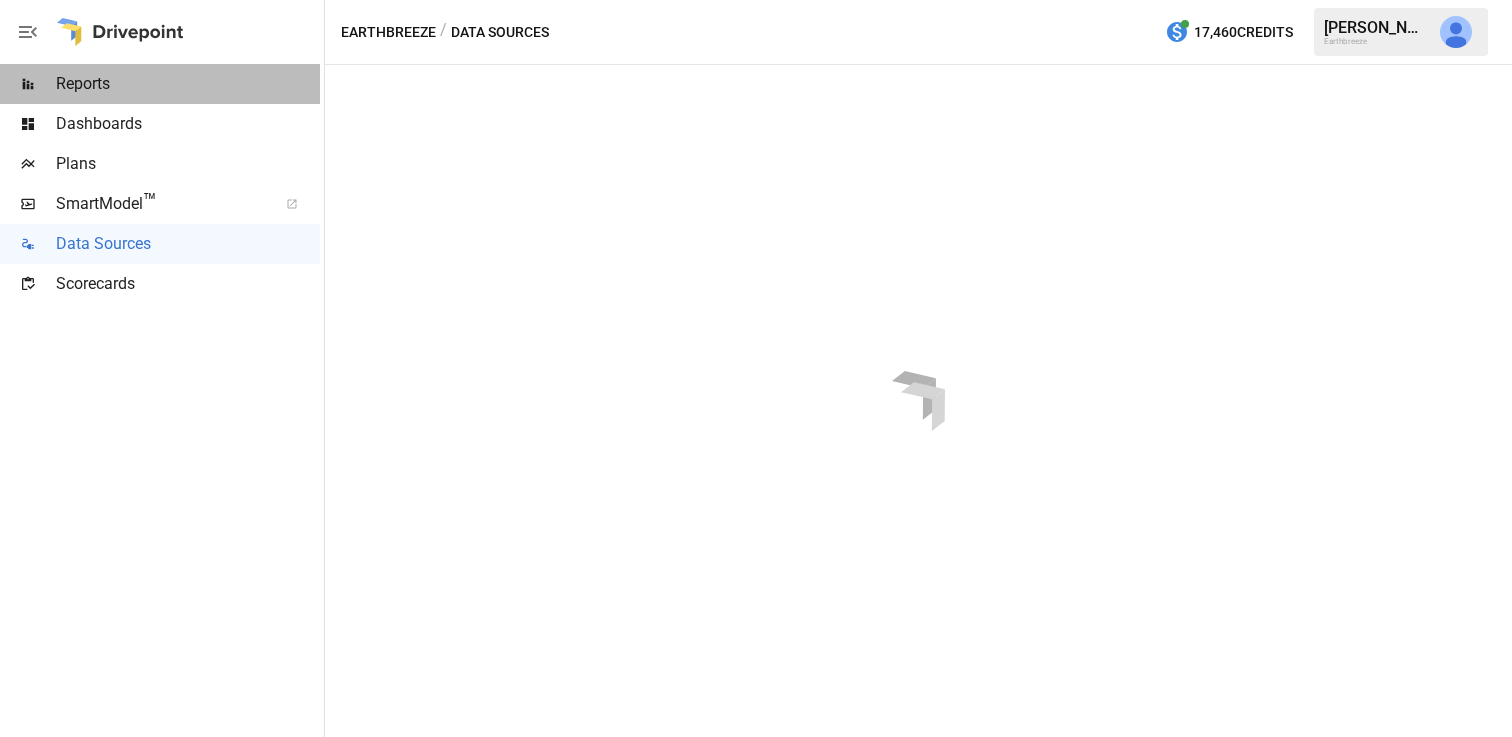 click on "Reports" at bounding box center (188, 84) 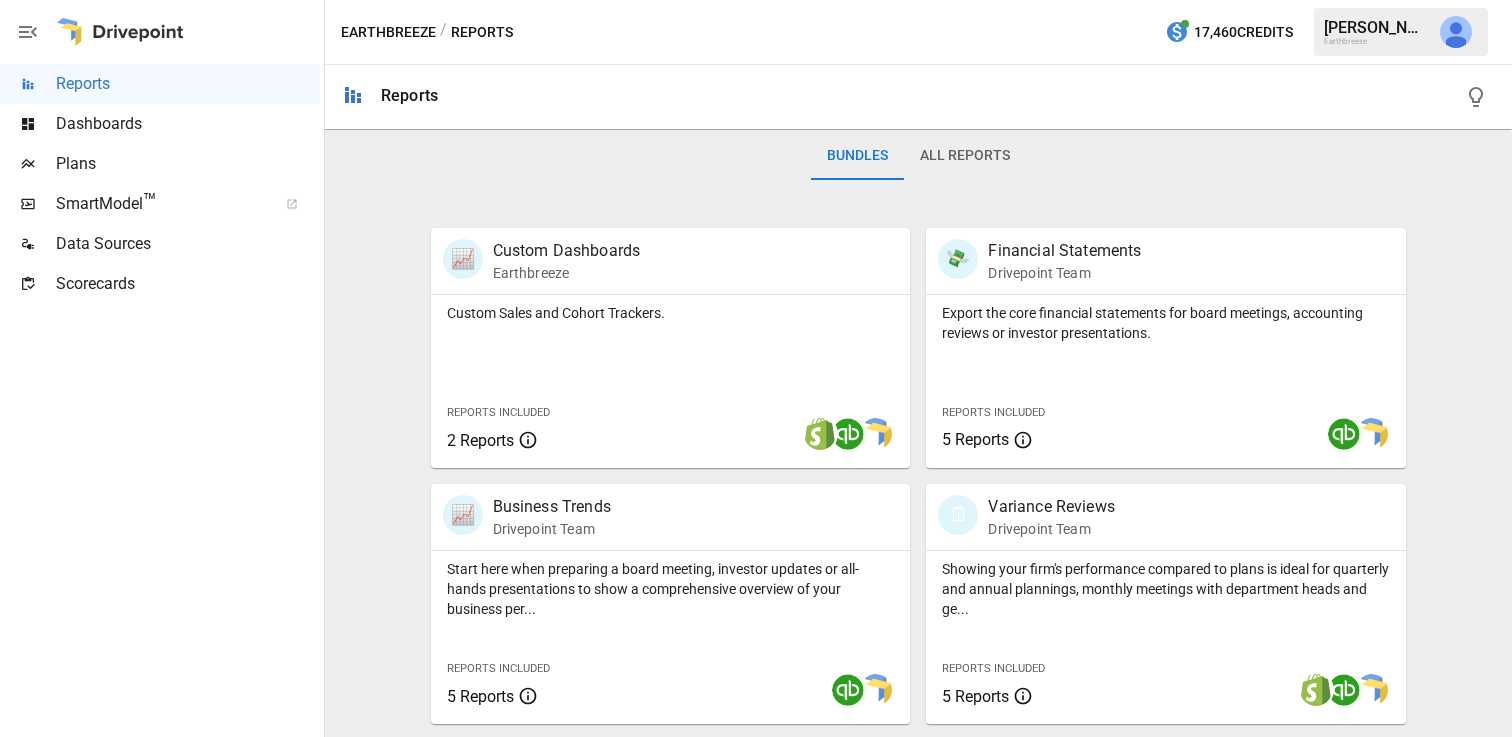 scroll, scrollTop: 308, scrollLeft: 0, axis: vertical 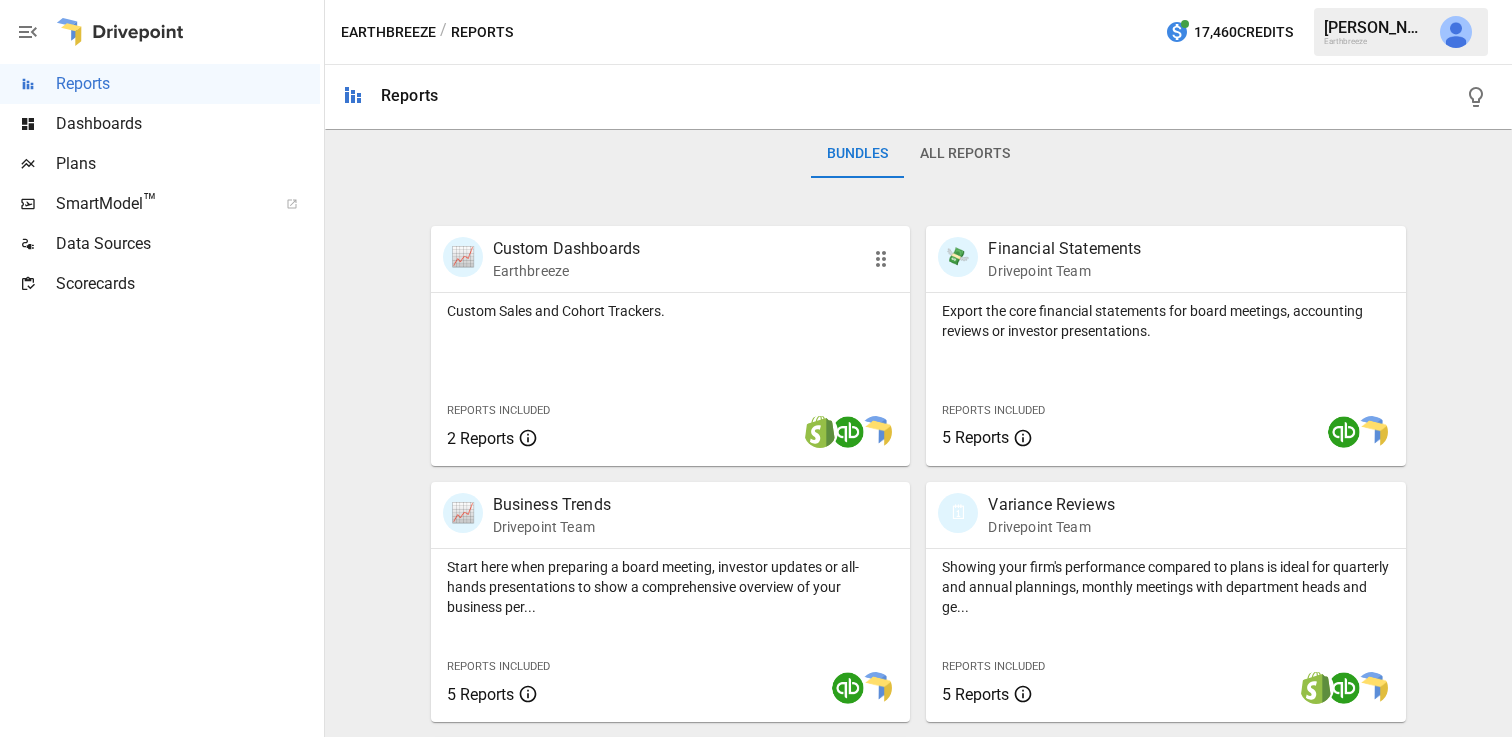 click on "Reports Included 2 Reports" at bounding box center [531, 423] 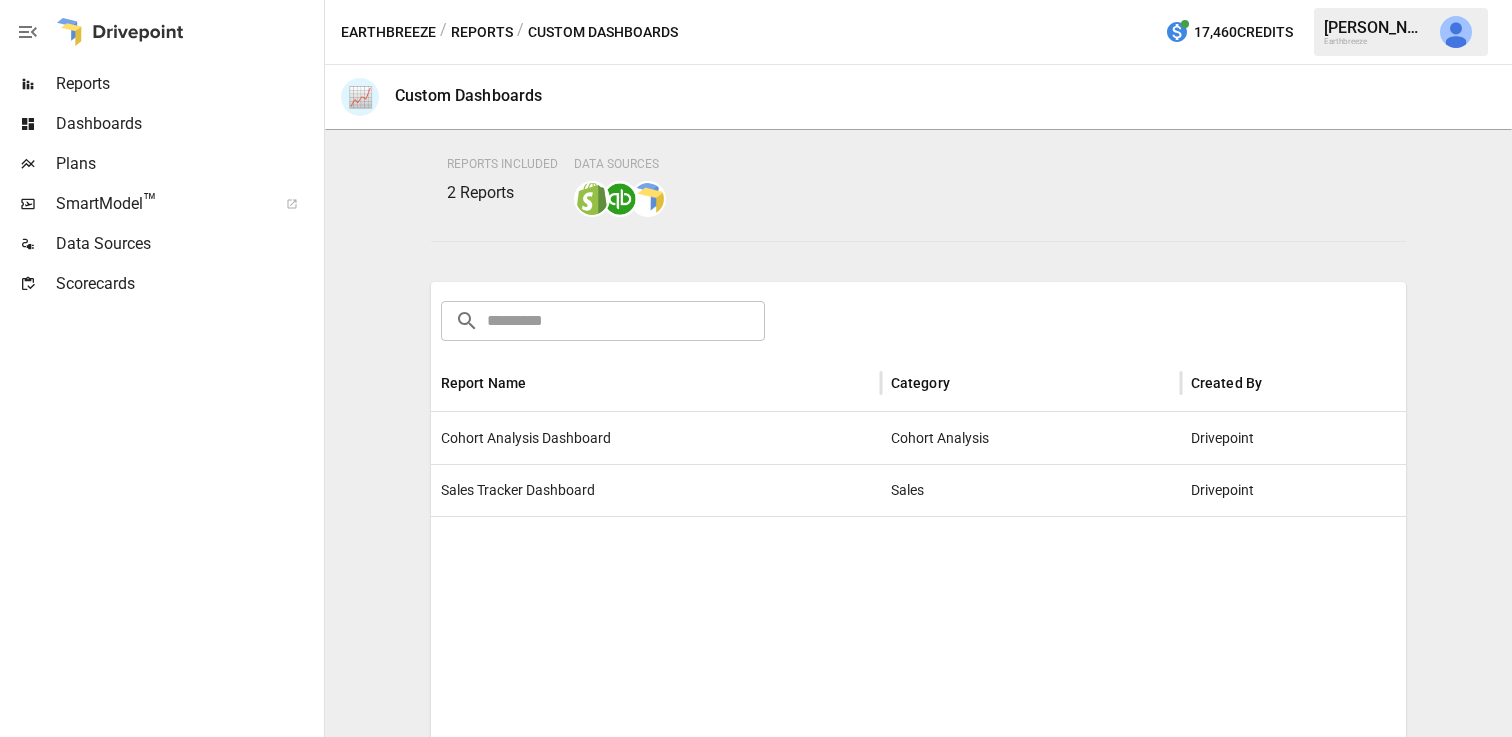 scroll, scrollTop: 157, scrollLeft: 0, axis: vertical 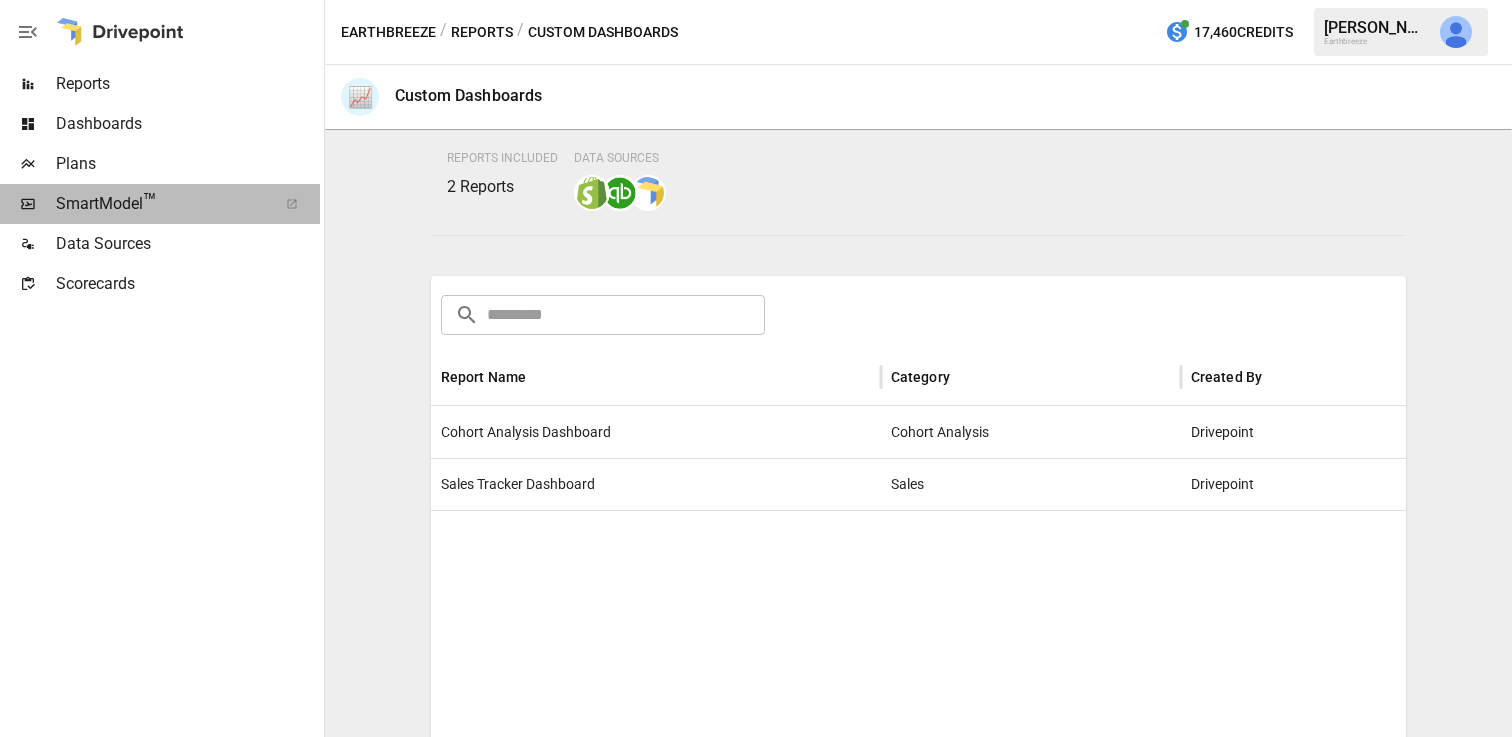 click on "SmartModel ™" at bounding box center (160, 204) 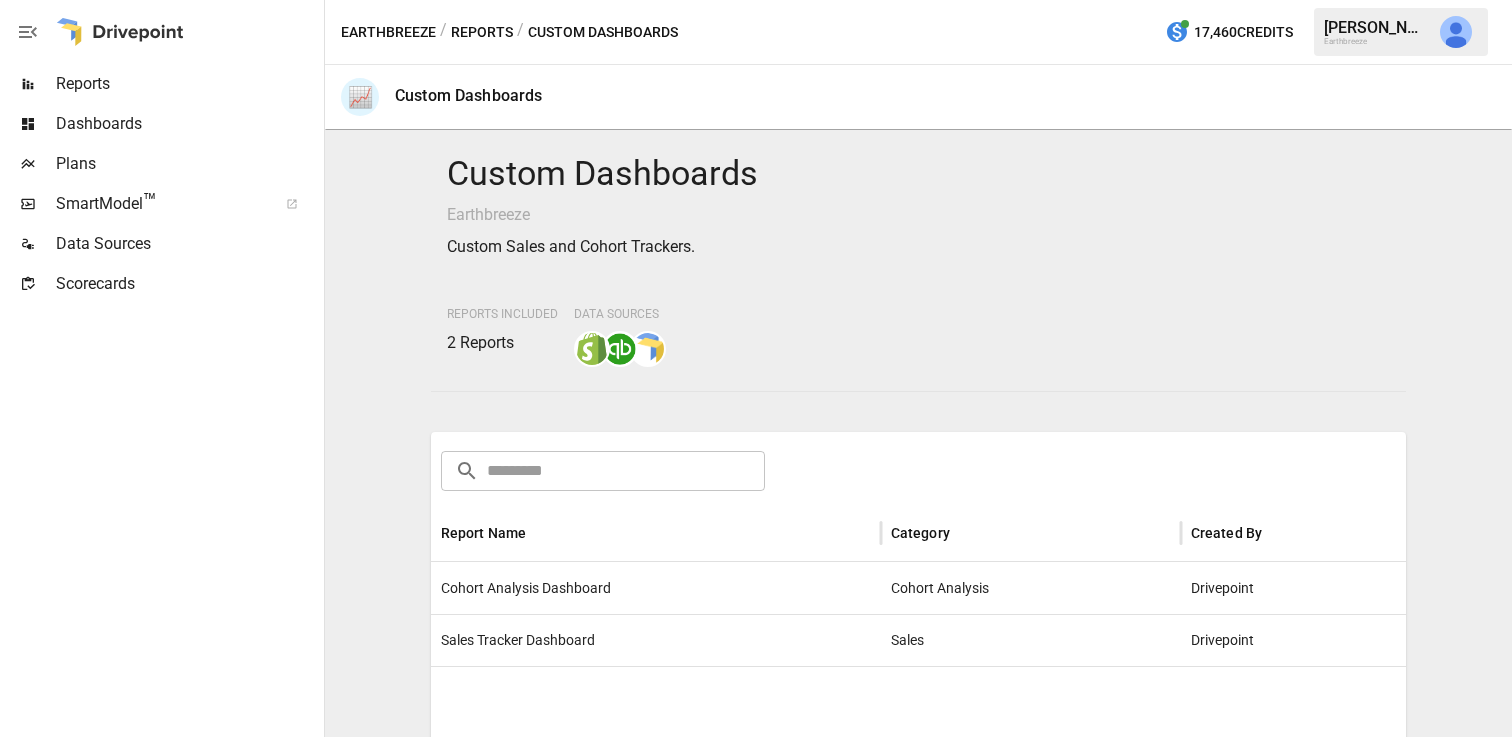 scroll, scrollTop: 0, scrollLeft: 0, axis: both 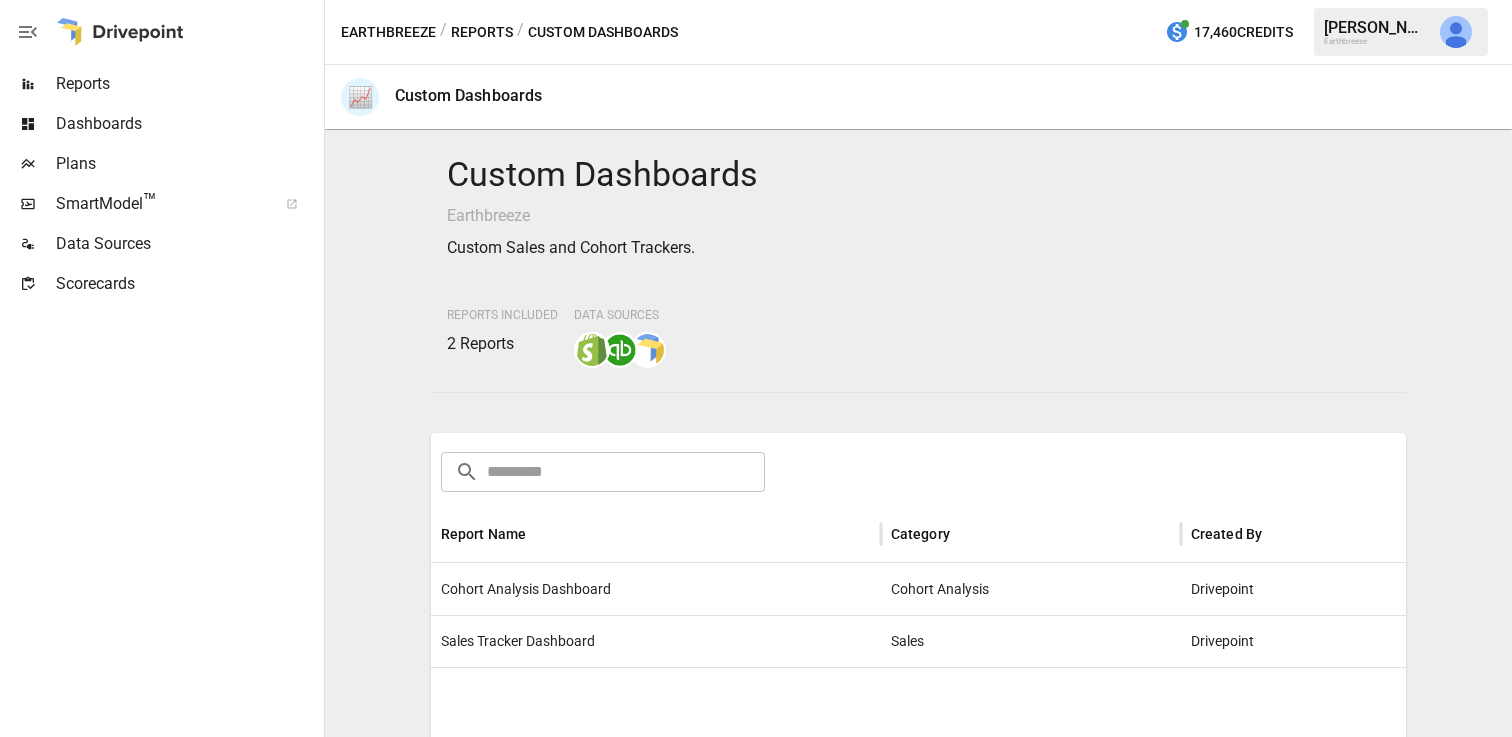 click on "Reports" at bounding box center [482, 32] 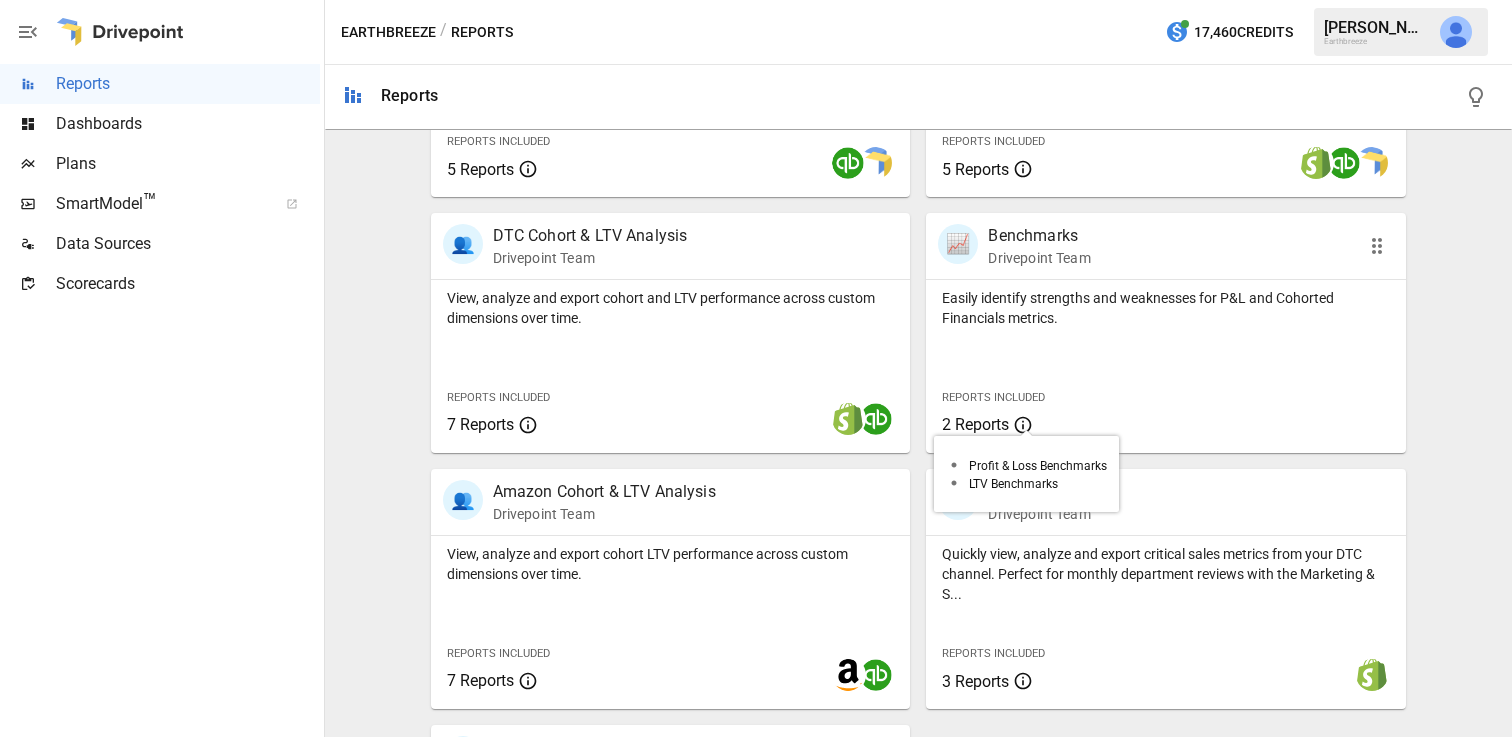 scroll, scrollTop: 850, scrollLeft: 0, axis: vertical 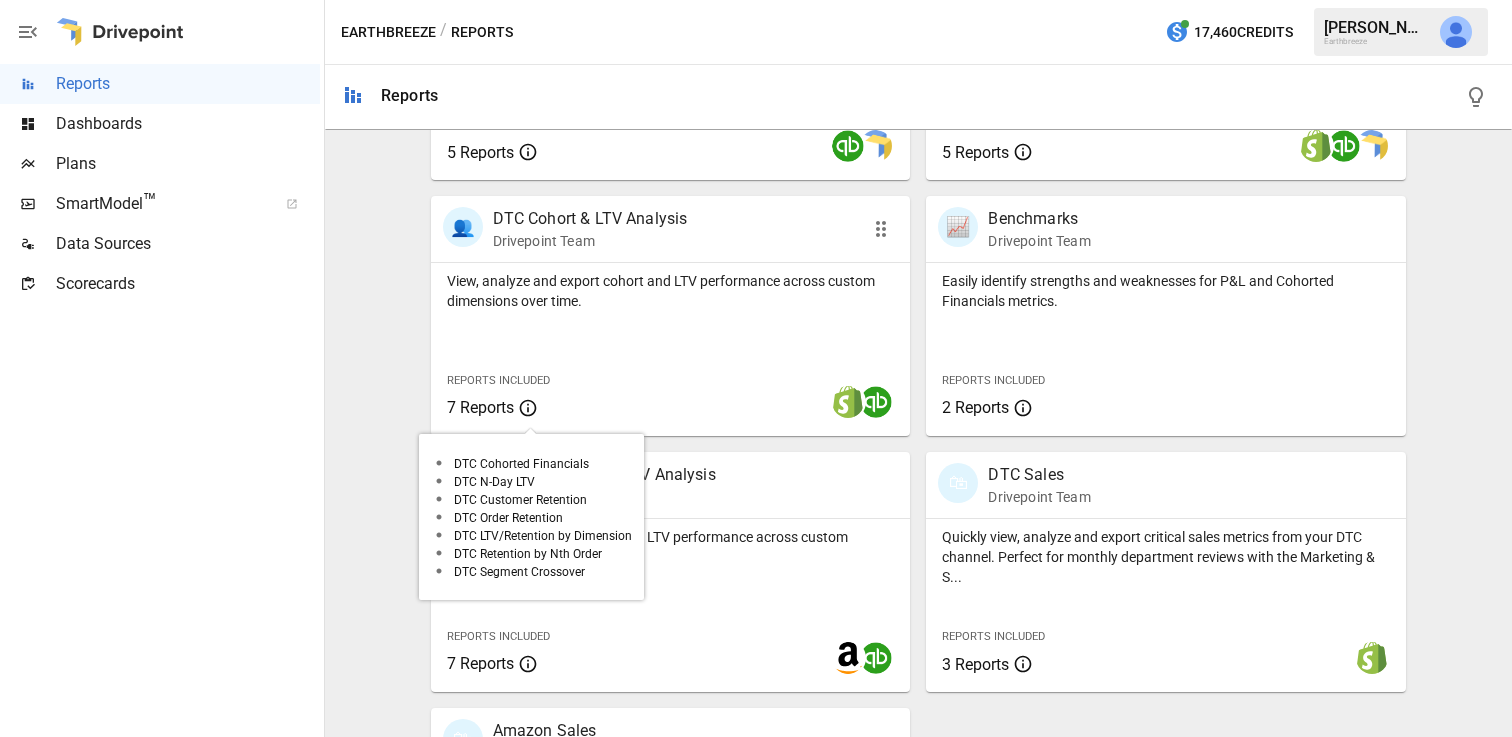 click on "7 Reports" at bounding box center [531, 408] 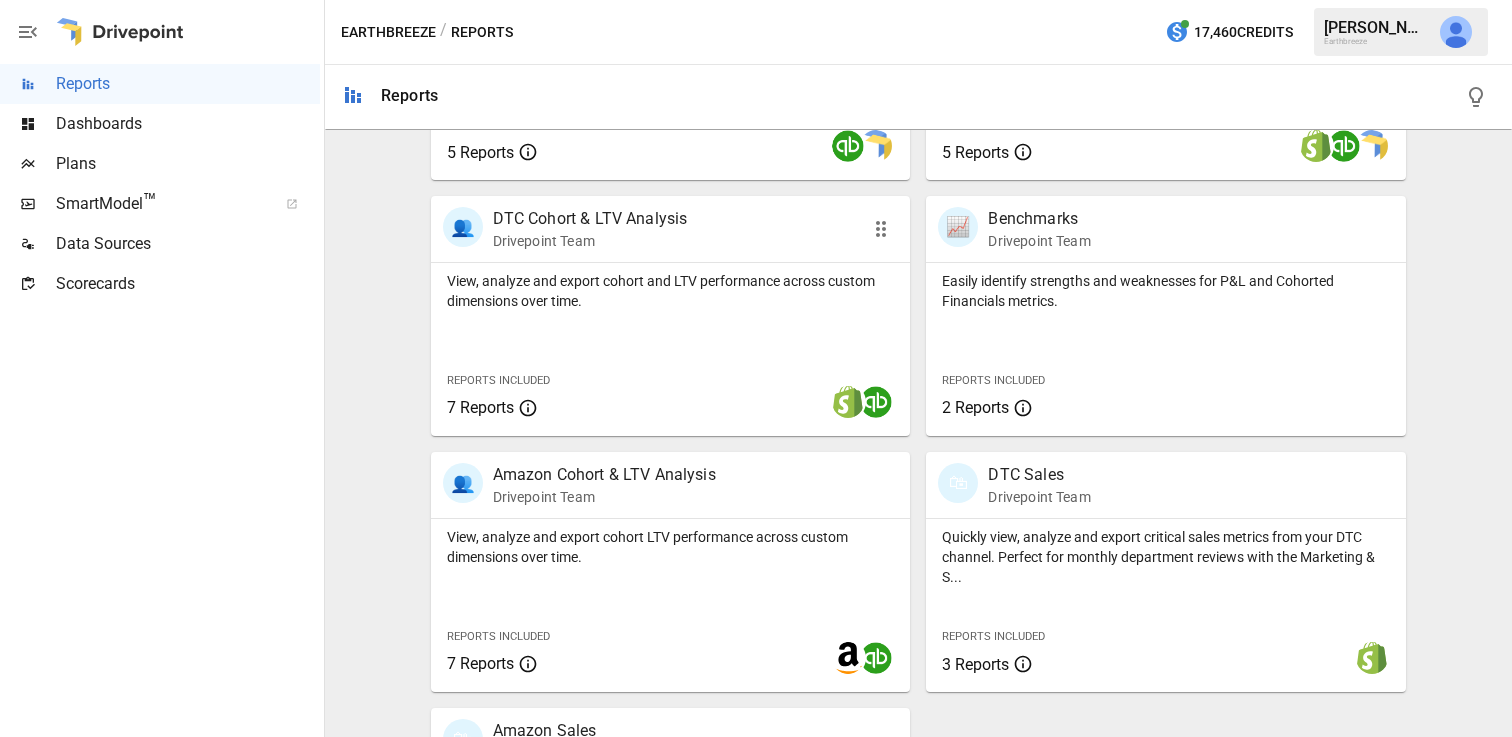 click on "Reports Included 7 Reports" at bounding box center [531, 393] 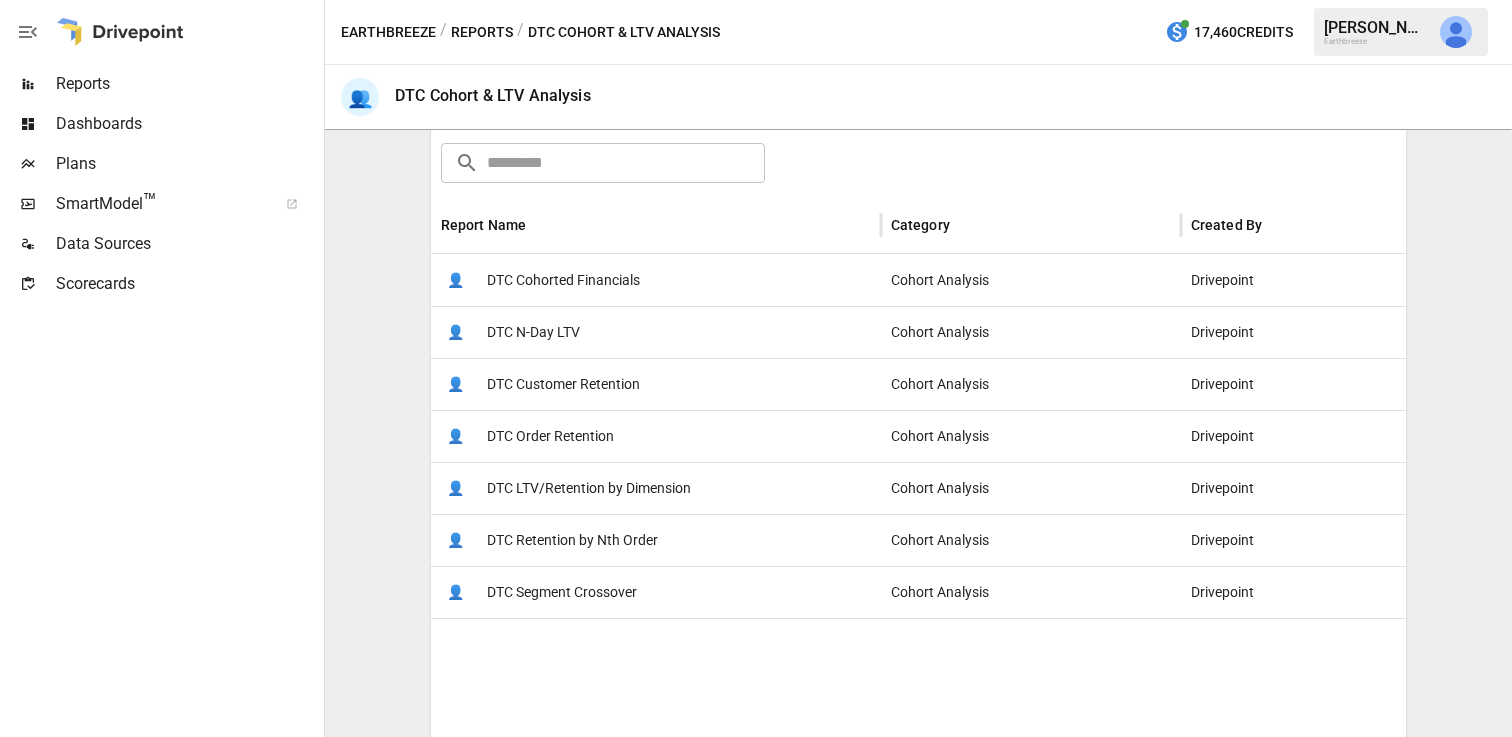 scroll, scrollTop: 319, scrollLeft: 0, axis: vertical 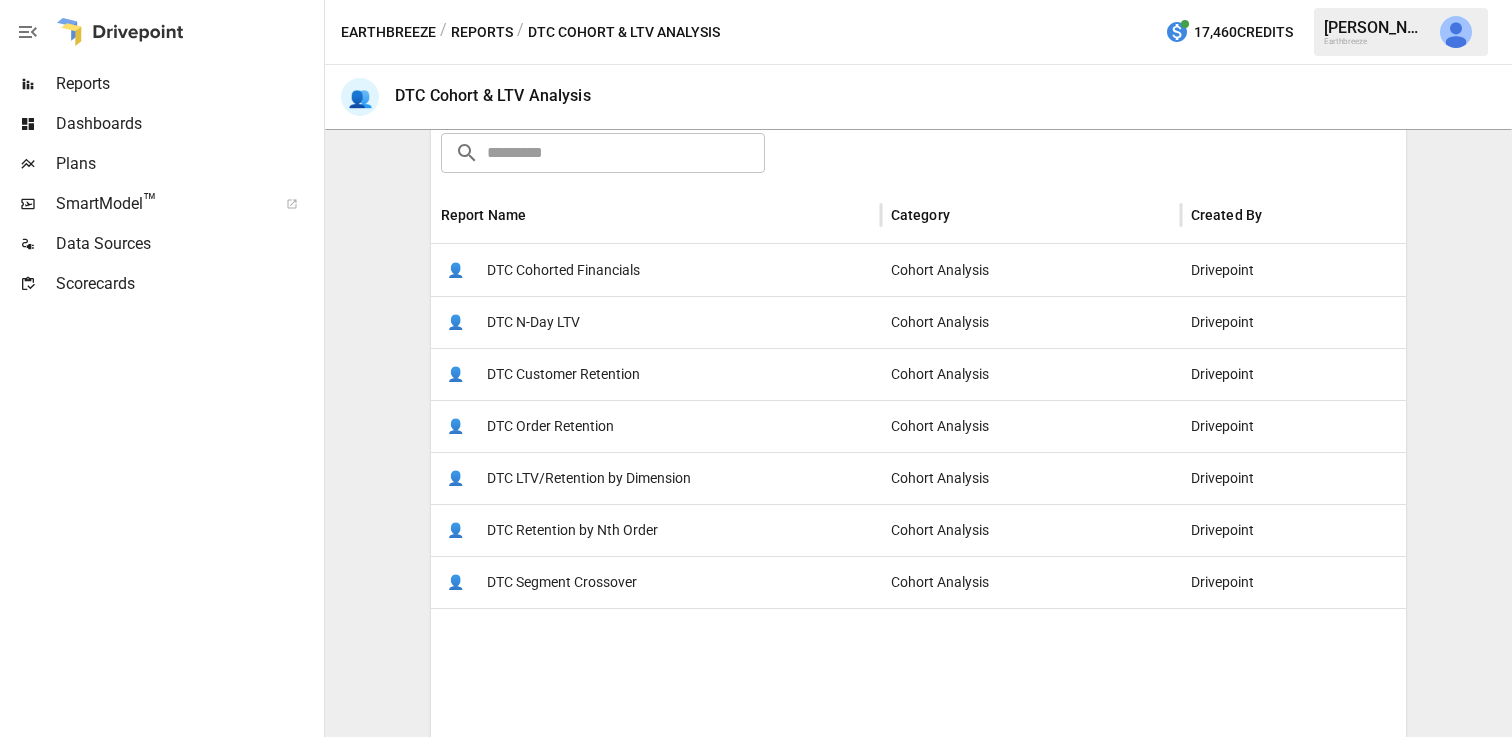 click on "DTC Cohorted Financials" at bounding box center (563, 270) 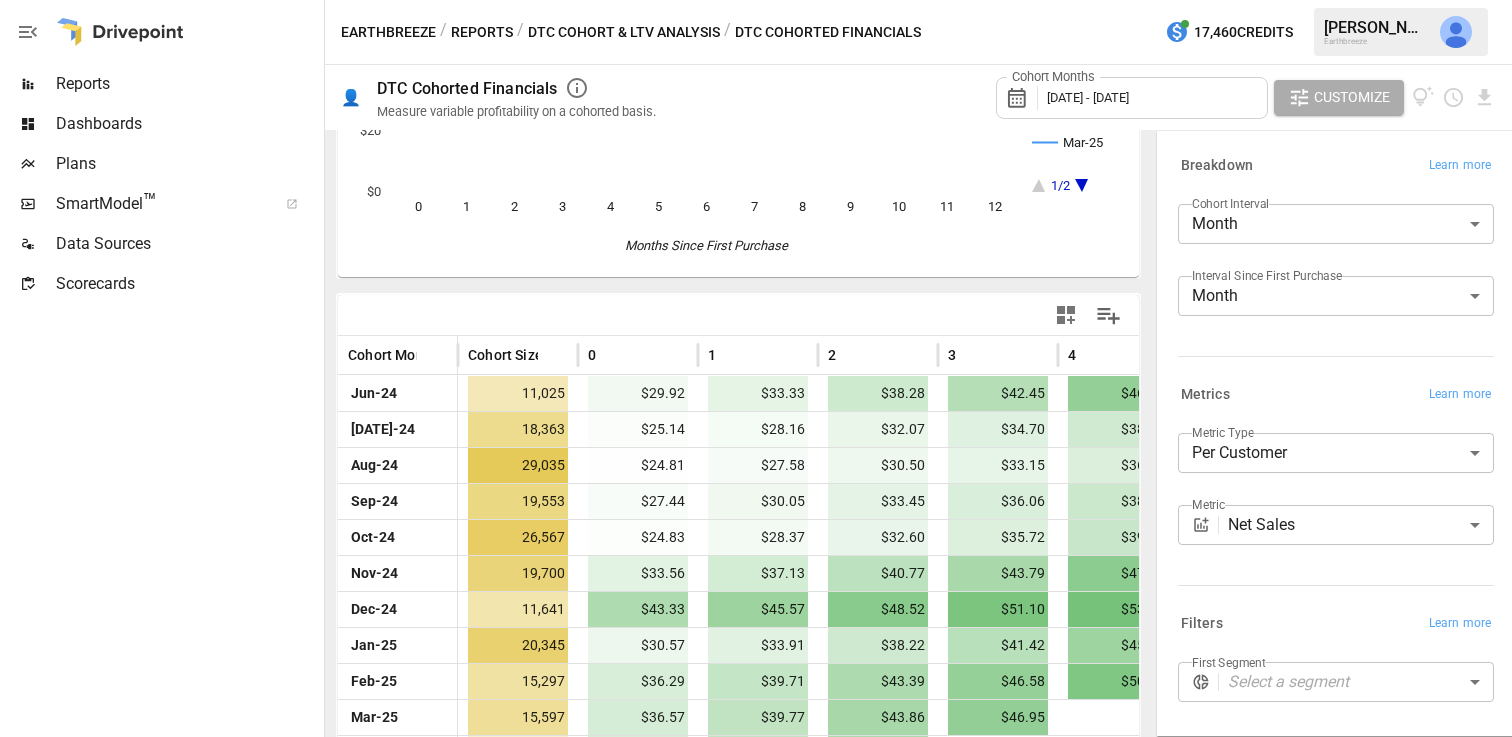 scroll, scrollTop: 385, scrollLeft: 0, axis: vertical 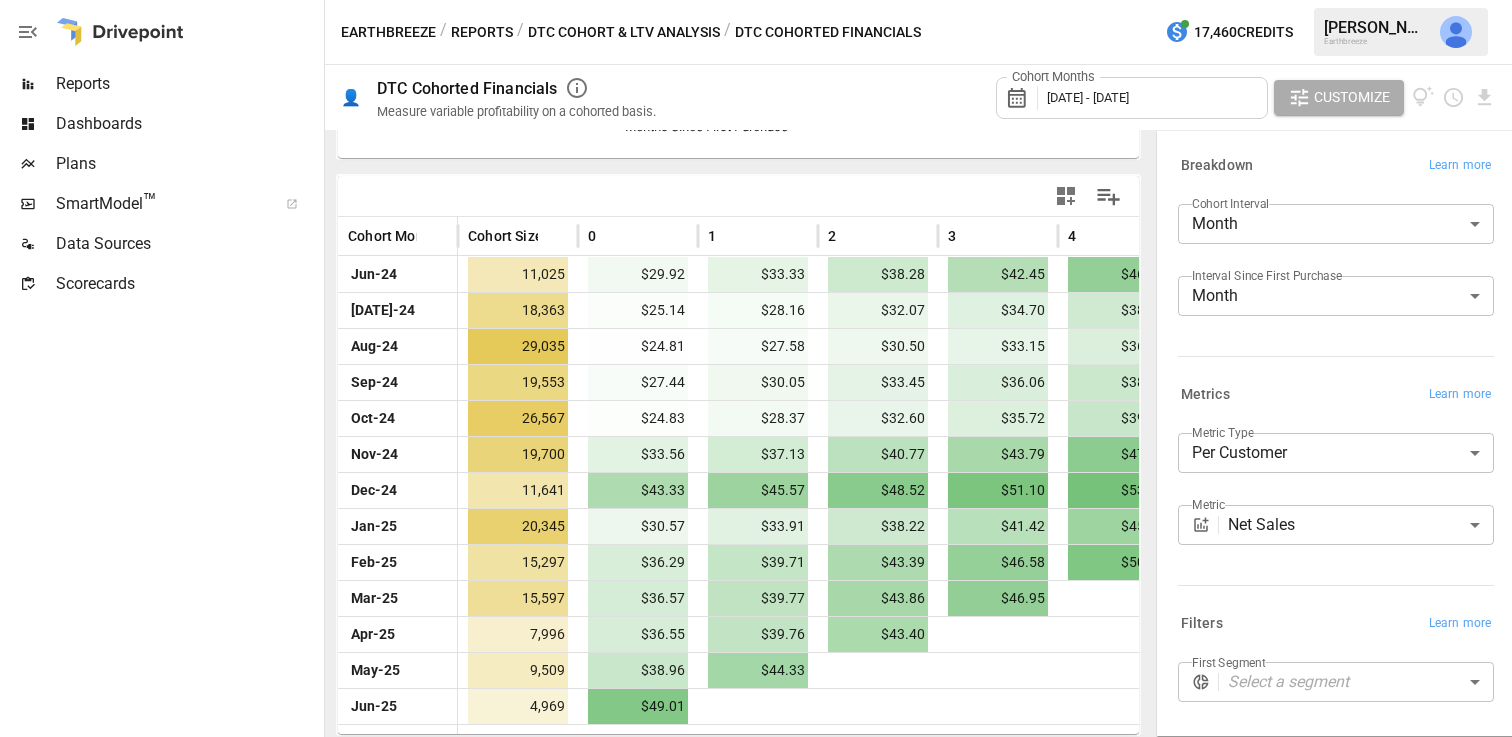 click on "Reports Dashboards Plans SmartModel ™ Data Sources Scorecards Earthbreeze / Reports / DTC Cohort & LTV Analysis / DTC Cohorted Financials 17,460  Credits [PERSON_NAME] Earthbreeze 👤 DTC Cohorted Financials Measure variable profitability on a cohorted basis. Cohort Months [DATE] - [DATE] Customize Jun-24 [DATE]-24 Aug-24 Sep-24 Oct-24 Nov-24 Dec-24 Jan-25 Feb-25 Mar-25 1/2 0 1 2 3 4 5 6 7 8 9 10 11 12 $0 $20 $40 $60 $80 Months Since First Purchase 0/0 Cohort Month  Cohort Size   0   1   2   3   4   5   [DATE]-24 11,025 $29.92 $33.33 $38.28 $42.45 $46.85 $50.14 $54.01 [DATE]-24 18,363 $25.14 $28.16 $32.07 $34.70 $38.20 $40.30 $42.80 Aug-24 29,035 $24.81 $27.58 $30.50 $33.15 $36.00 $37.47 $39.68 Sep-24 19,553 $27.44 $30.05 $33.45 $36.06 $38.71 $40.28 $42.63 Oct-24 26,567 $24.83 $28.37 $32.60 $35.72 $39.33 $41.58 $44.41 Nov-24 19,700 $33.56 $37.13 $40.77 $43.79 $47.48 $49.46 $52.54 Dec-24 11,641 $43.33 $45.57 $48.52 $51.10 $53.81 $55.92 $58.63 Jan-25 20,345 $30.57 $33.91 $38.22 $41.42 $45.13 $47.32 Feb-25 15,297" at bounding box center (756, 0) 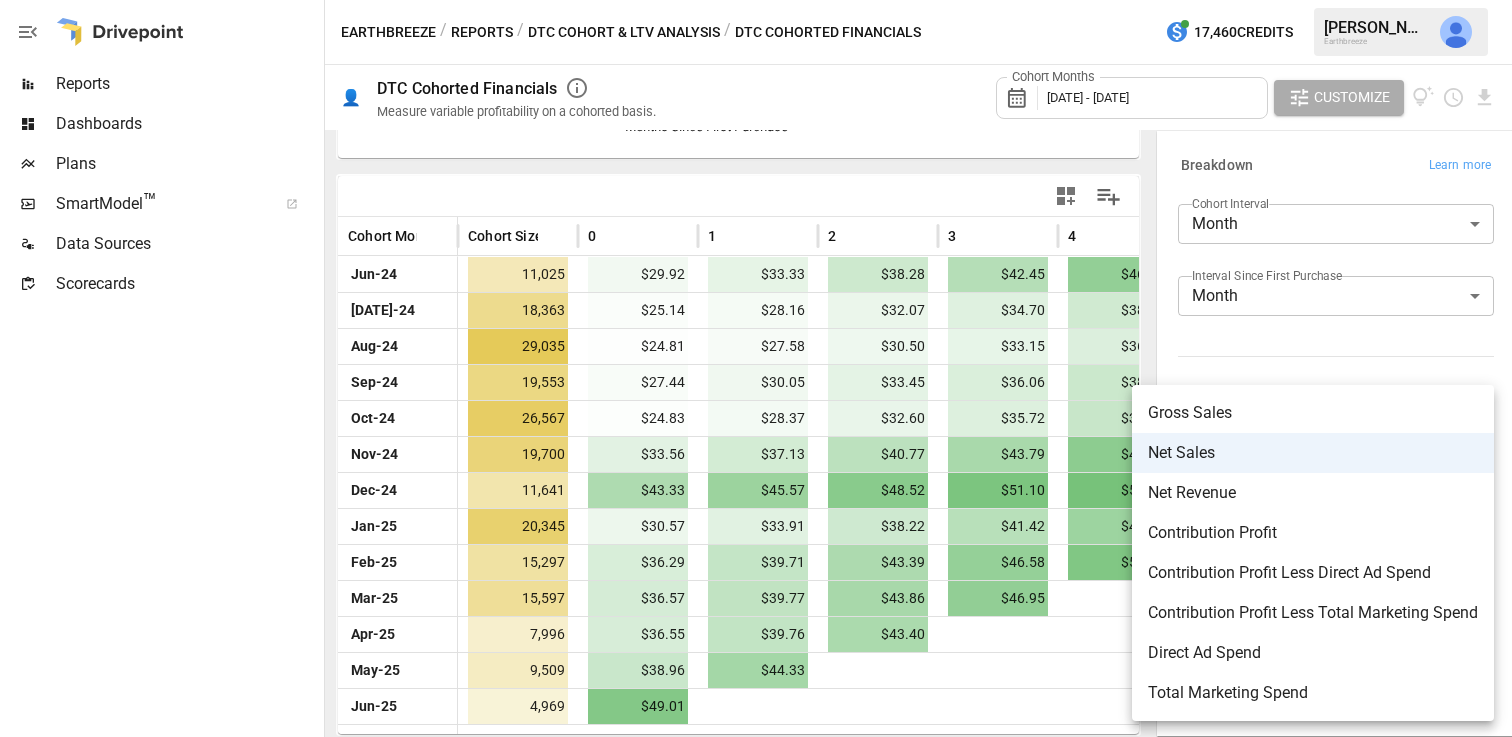 click at bounding box center [756, 368] 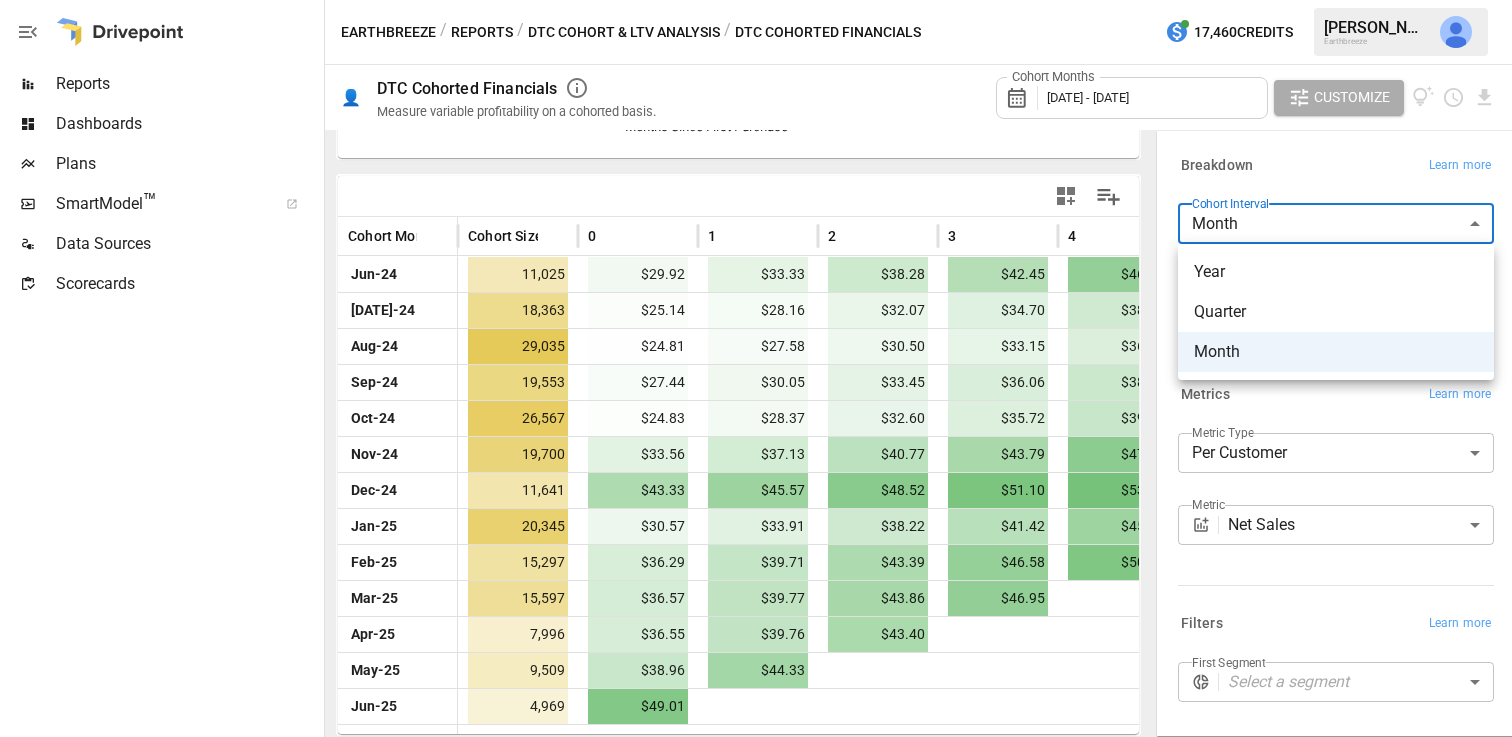 click on "Reports Dashboards Plans SmartModel ™ Data Sources Scorecards Earthbreeze / Reports / DTC Cohort & LTV Analysis / DTC Cohorted Financials 17,460  Credits [PERSON_NAME] Earthbreeze 👤 DTC Cohorted Financials Measure variable profitability on a cohorted basis. Cohort Months [DATE] - [DATE] Customize Jun-24 [DATE]-24 Aug-24 Sep-24 Oct-24 Nov-24 Dec-24 Jan-25 Feb-25 Mar-25 1/2 0 1 2 3 4 5 6 7 8 9 10 11 12 $0 $20 $40 $60 $80 Months Since First Purchase 0/0 Cohort Month  Cohort Size   0   1   2   3   4   5   [DATE]-24 11,025 $29.92 $33.33 $38.28 $42.45 $46.85 $50.14 $54.01 [DATE]-24 18,363 $25.14 $28.16 $32.07 $34.70 $38.20 $40.30 $42.80 Aug-24 29,035 $24.81 $27.58 $30.50 $33.15 $36.00 $37.47 $39.68 Sep-24 19,553 $27.44 $30.05 $33.45 $36.06 $38.71 $40.28 $42.63 Oct-24 26,567 $24.83 $28.37 $32.60 $35.72 $39.33 $41.58 $44.41 Nov-24 19,700 $33.56 $37.13 $40.77 $43.79 $47.48 $49.46 $52.54 Dec-24 11,641 $43.33 $45.57 $48.52 $51.10 $53.81 $55.92 $58.63 Jan-25 20,345 $30.57 $33.91 $38.22 $41.42 $45.13 $47.32 Feb-25 15,297" at bounding box center (756, 0) 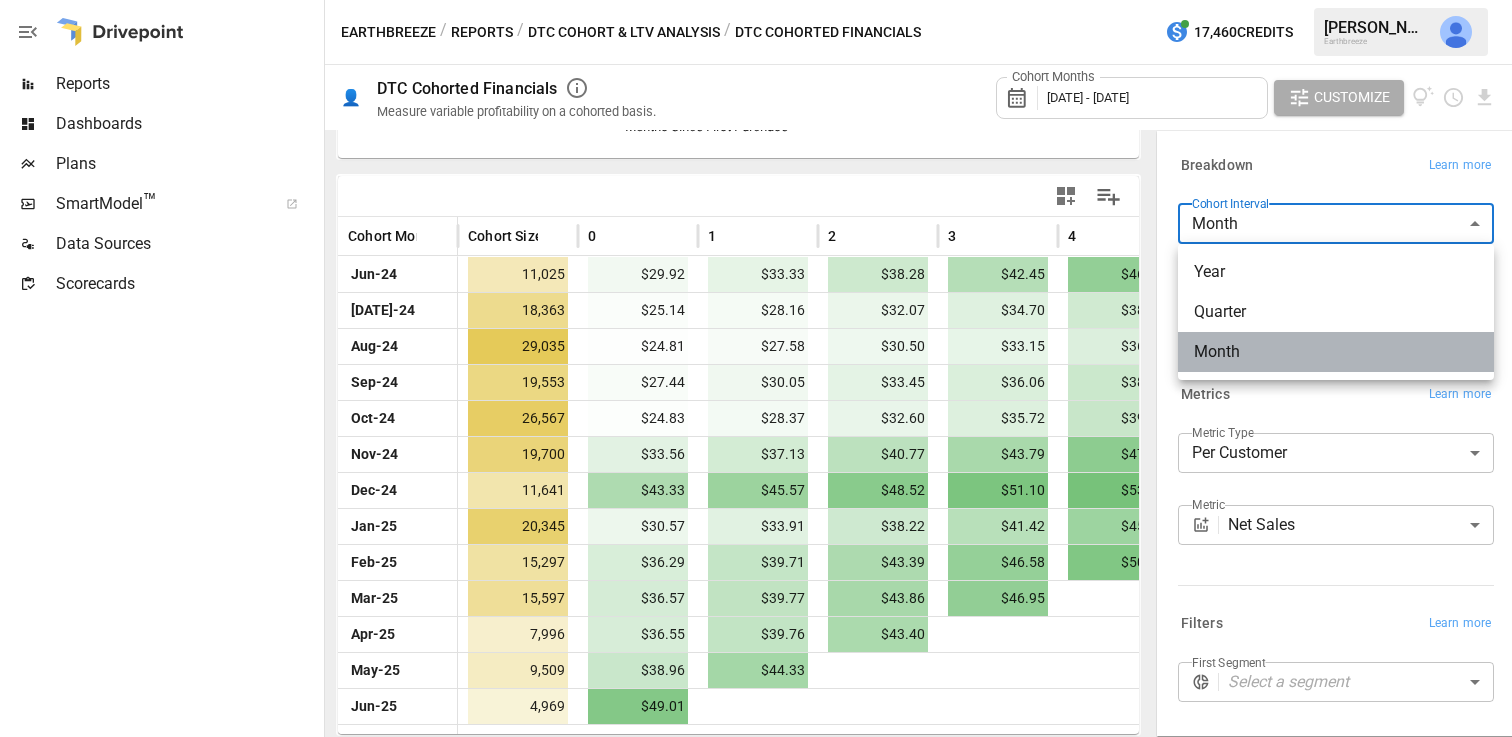 click on "Month" at bounding box center (1336, 352) 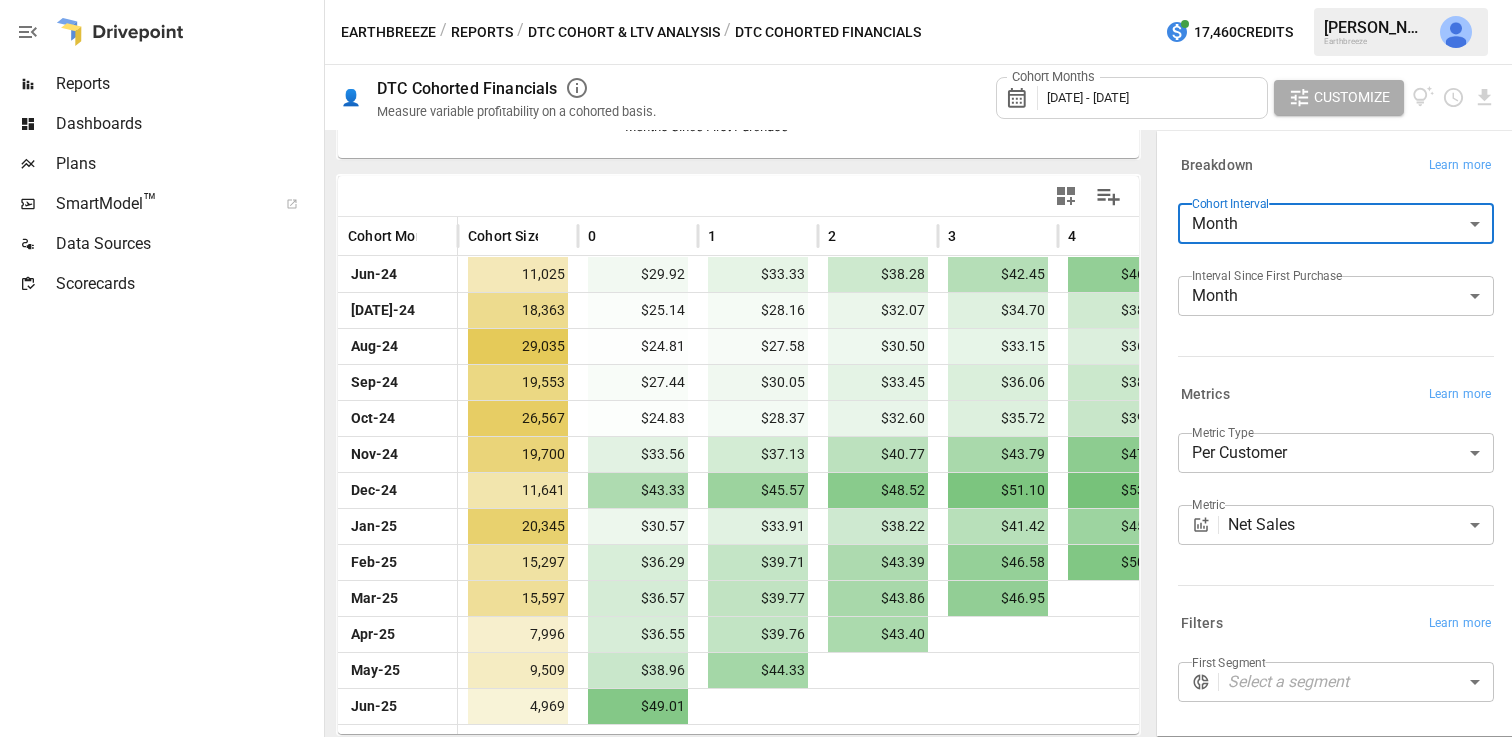 click on "Reports Dashboards Plans SmartModel ™ Data Sources Scorecards Earthbreeze / Reports / DTC Cohort & LTV Analysis / DTC Cohorted Financials 17,460  Credits [PERSON_NAME] Earthbreeze 👤 DTC Cohorted Financials Measure variable profitability on a cohorted basis. Cohort Months [DATE] - [DATE] Customize Jun-24 [DATE]-24 Aug-24 Sep-24 Oct-24 Nov-24 Dec-24 Jan-25 Feb-25 Mar-25 1/2 0 1 2 3 4 5 6 7 8 9 10 11 12 $0 $20 $40 $60 $80 Months Since First Purchase 0/0 Cohort Month  Cohort Size   0   1   2   3   4   5   [DATE]-24 11,025 $29.92 $33.33 $38.28 $42.45 $46.85 $50.14 $54.01 [DATE]-24 18,363 $25.14 $28.16 $32.07 $34.70 $38.20 $40.30 $42.80 Aug-24 29,035 $24.81 $27.58 $30.50 $33.15 $36.00 $37.47 $39.68 Sep-24 19,553 $27.44 $30.05 $33.45 $36.06 $38.71 $40.28 $42.63 Oct-24 26,567 $24.83 $28.37 $32.60 $35.72 $39.33 $41.58 $44.41 Nov-24 19,700 $33.56 $37.13 $40.77 $43.79 $47.48 $49.46 $52.54 Dec-24 11,641 $43.33 $45.57 $48.52 $51.10 $53.81 $55.92 $58.63 Jan-25 20,345 $30.57 $33.91 $38.22 $41.42 $45.13 $47.32 Feb-25 15,297" at bounding box center (756, 0) 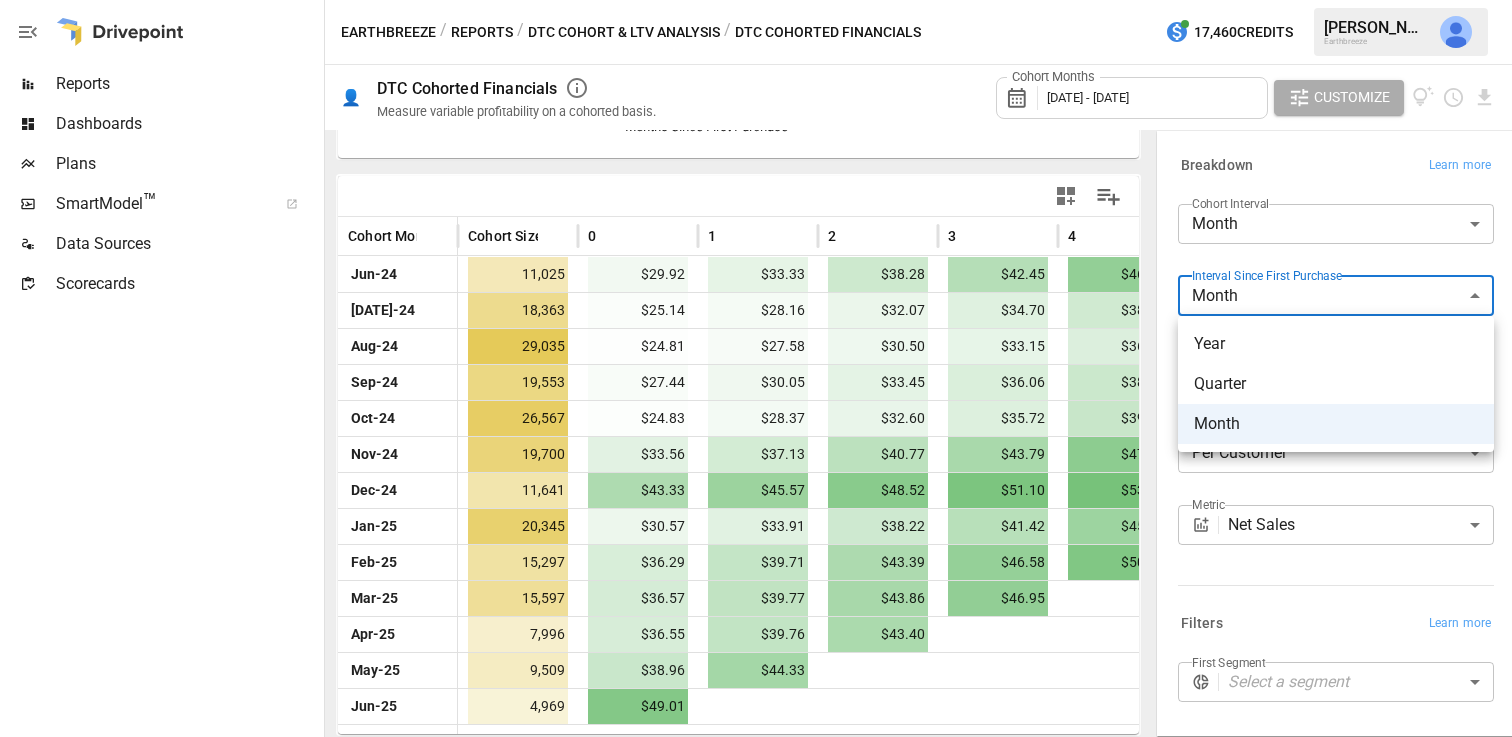 click at bounding box center (756, 368) 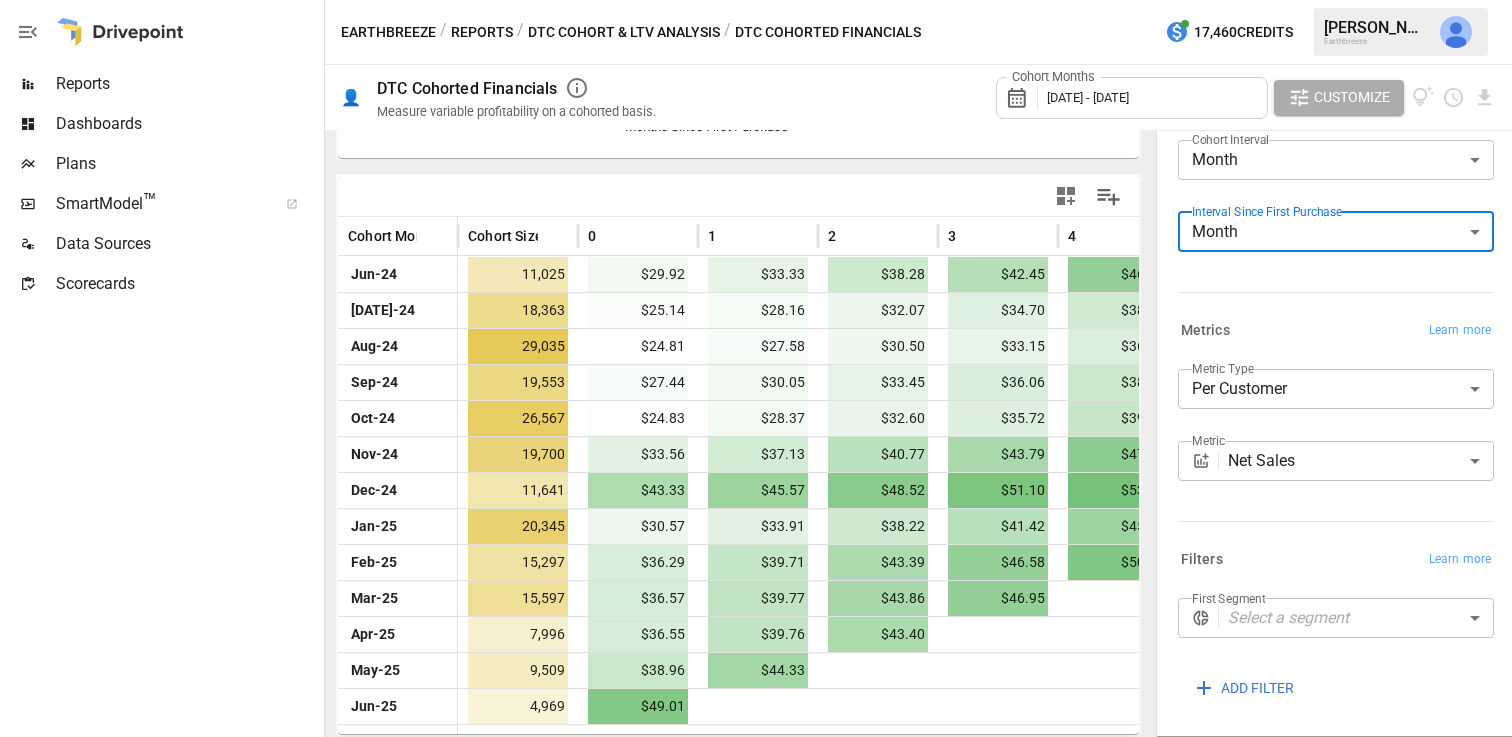 scroll, scrollTop: 141, scrollLeft: 0, axis: vertical 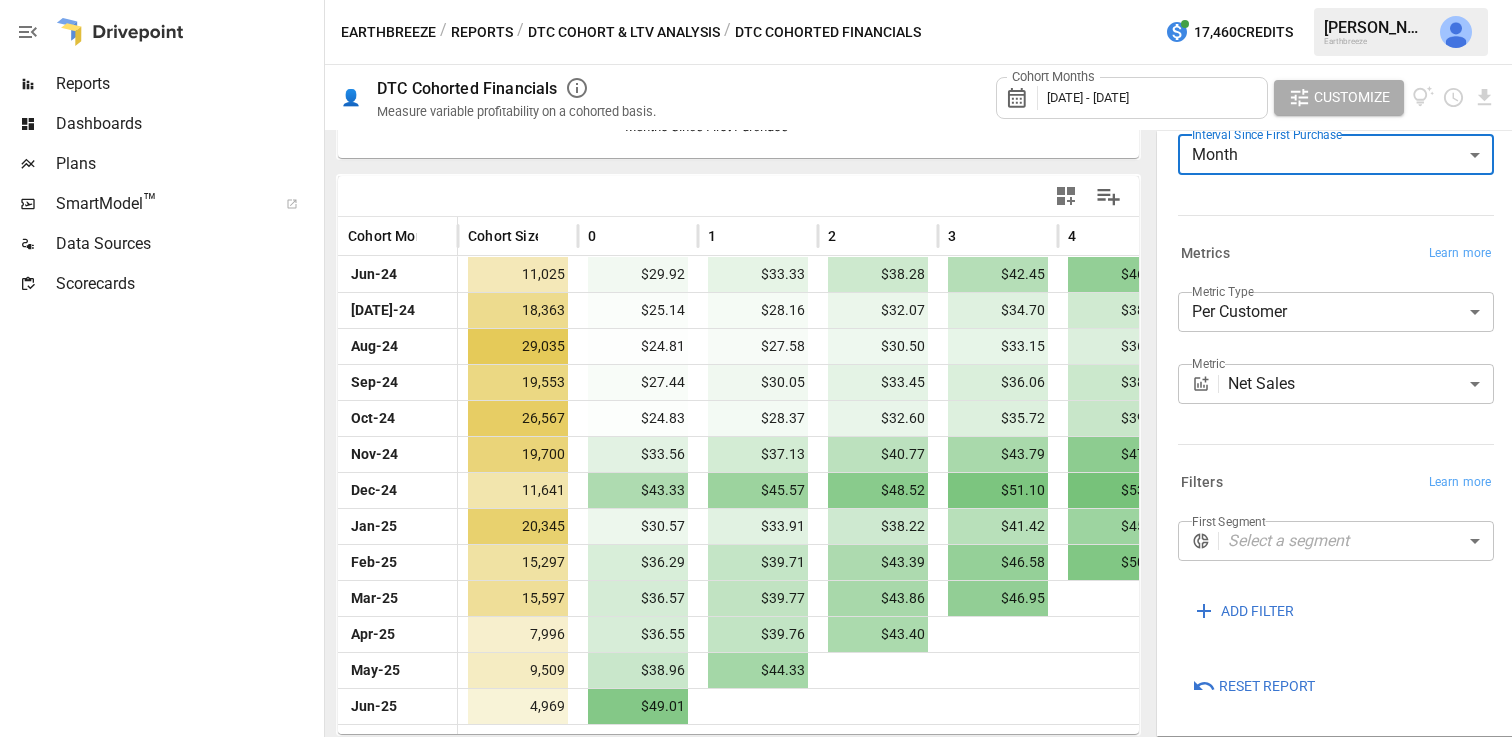 click on "ADD FILTER" at bounding box center (1257, 611) 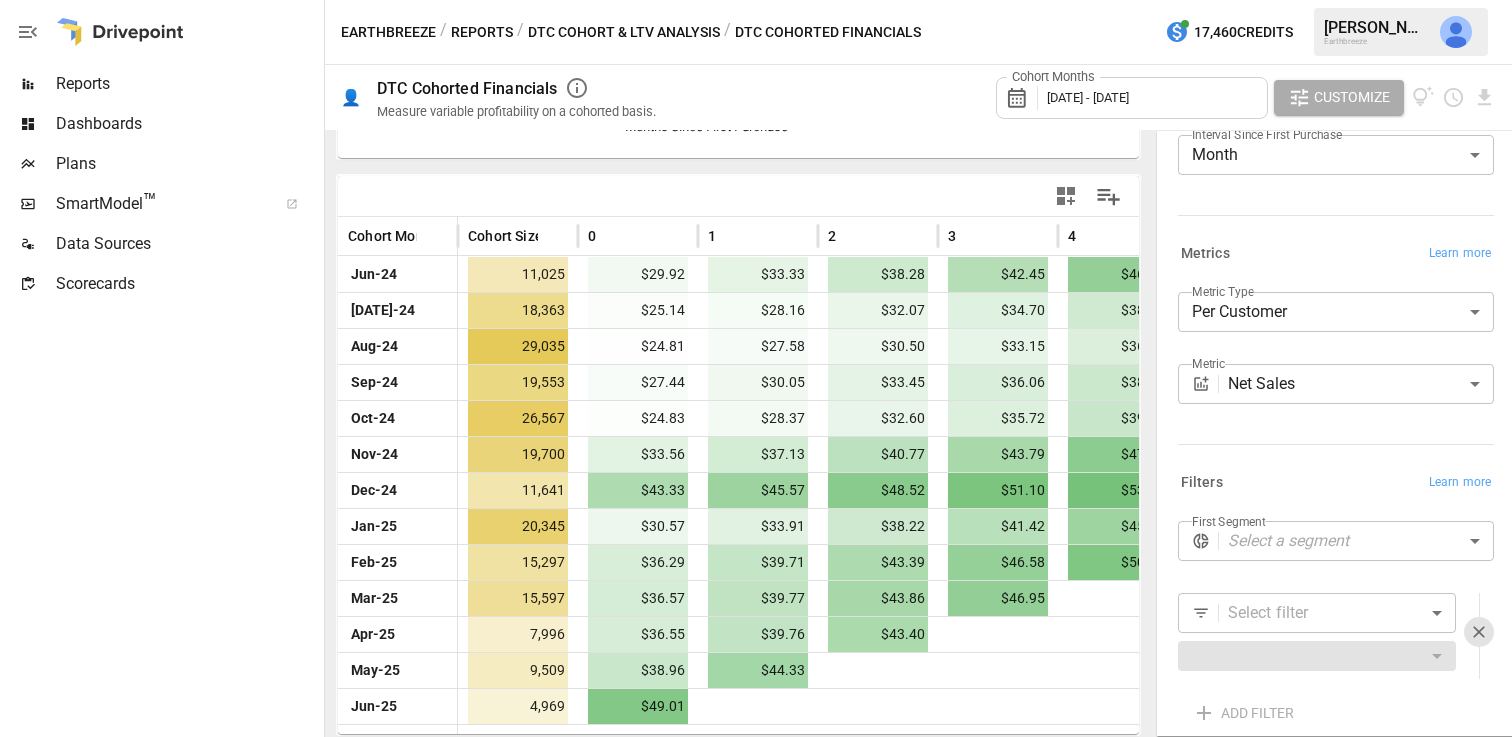 scroll, scrollTop: 243, scrollLeft: 0, axis: vertical 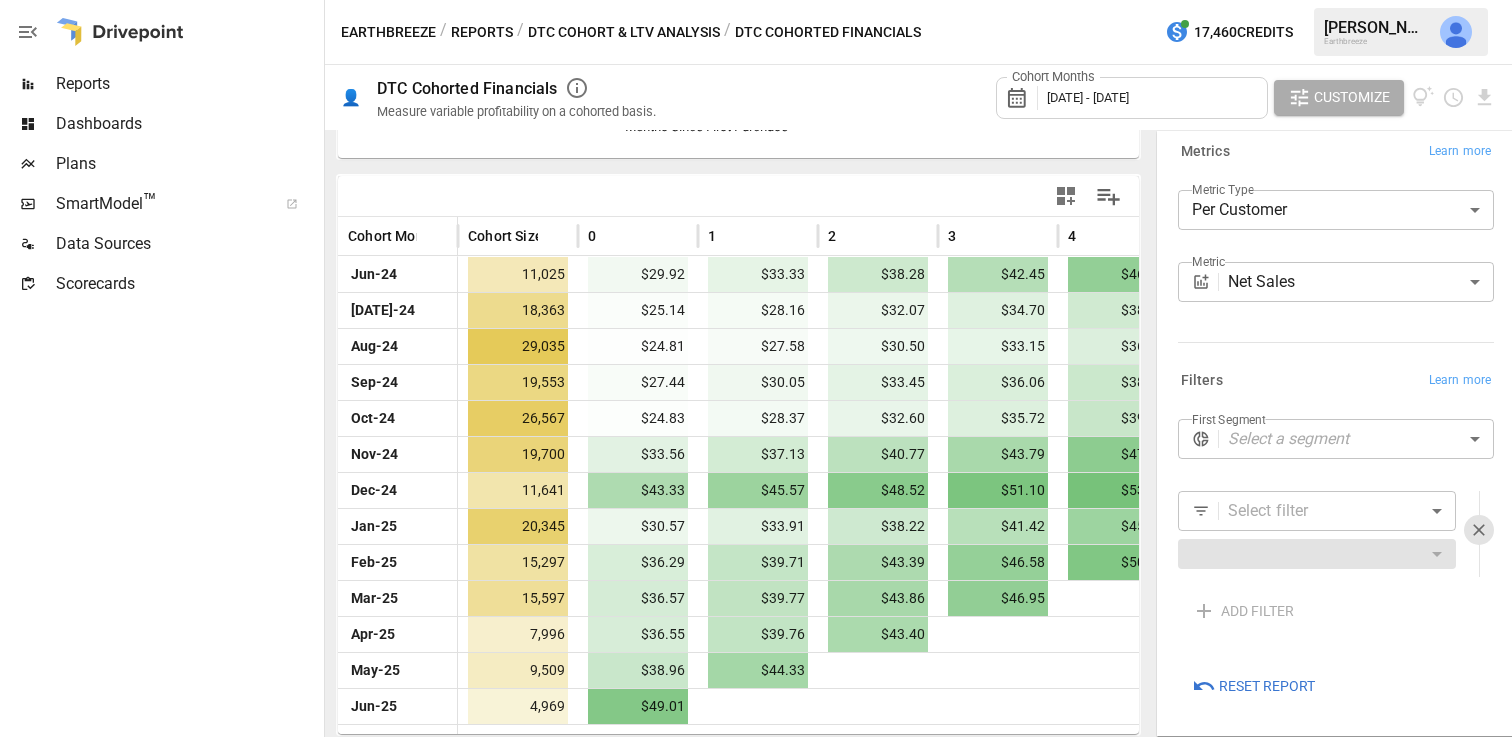 click 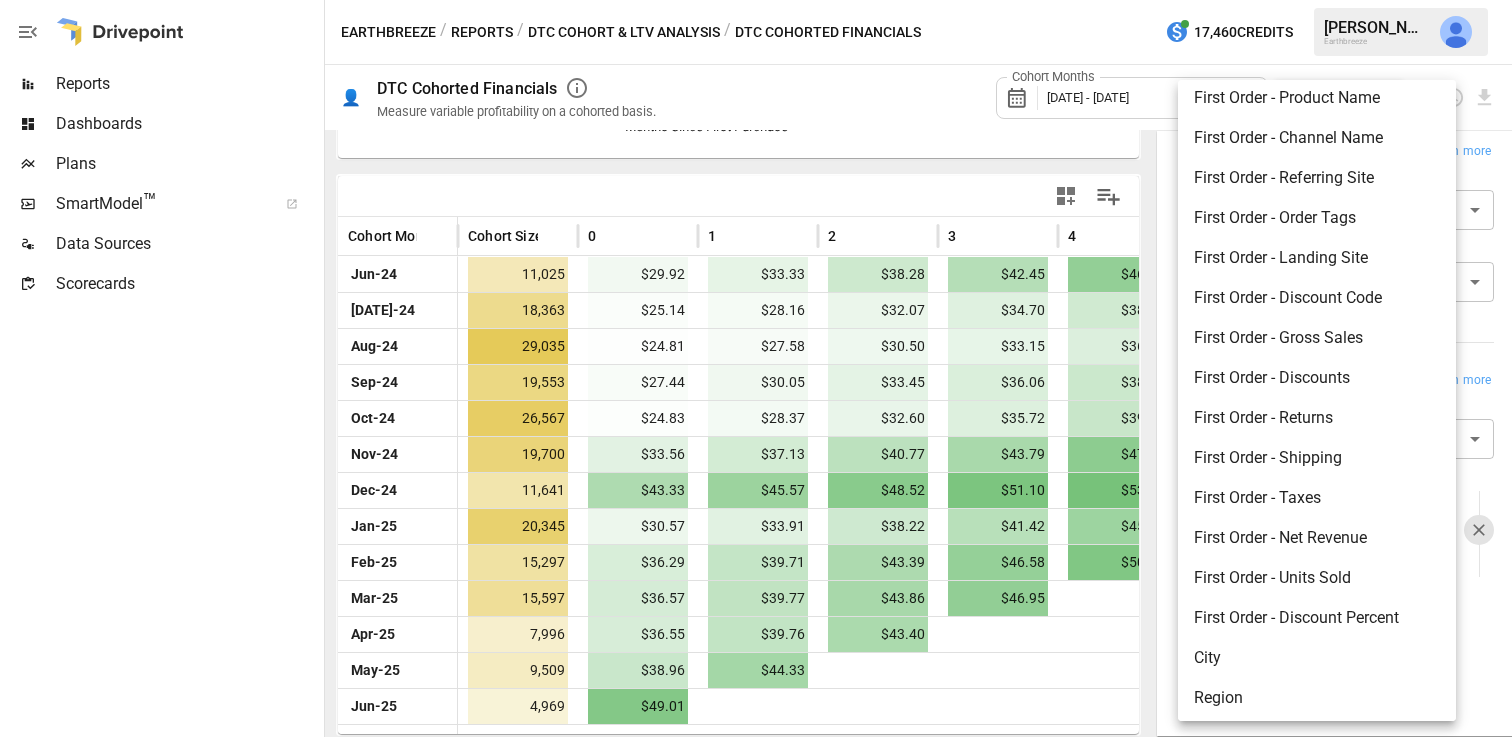 scroll, scrollTop: 255, scrollLeft: 0, axis: vertical 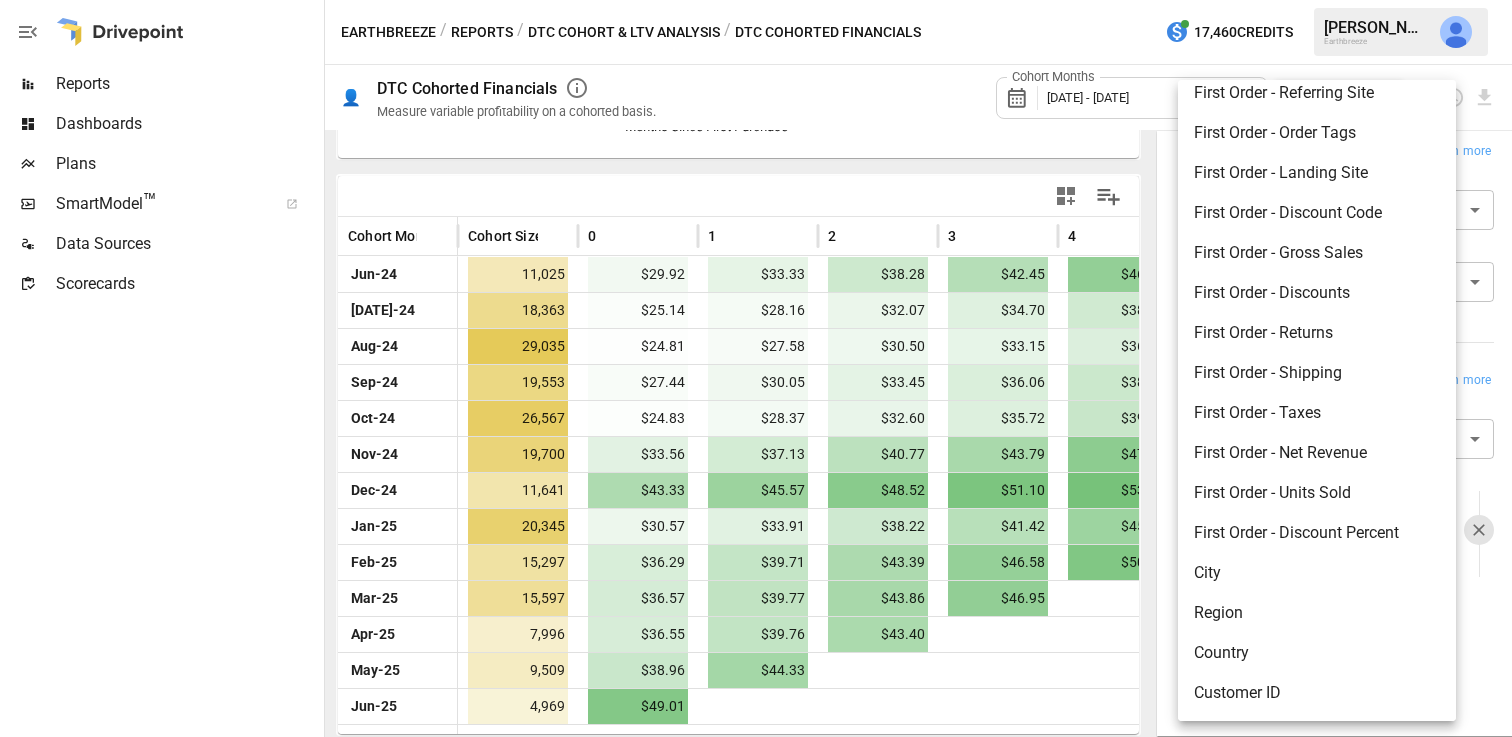 click at bounding box center (756, 368) 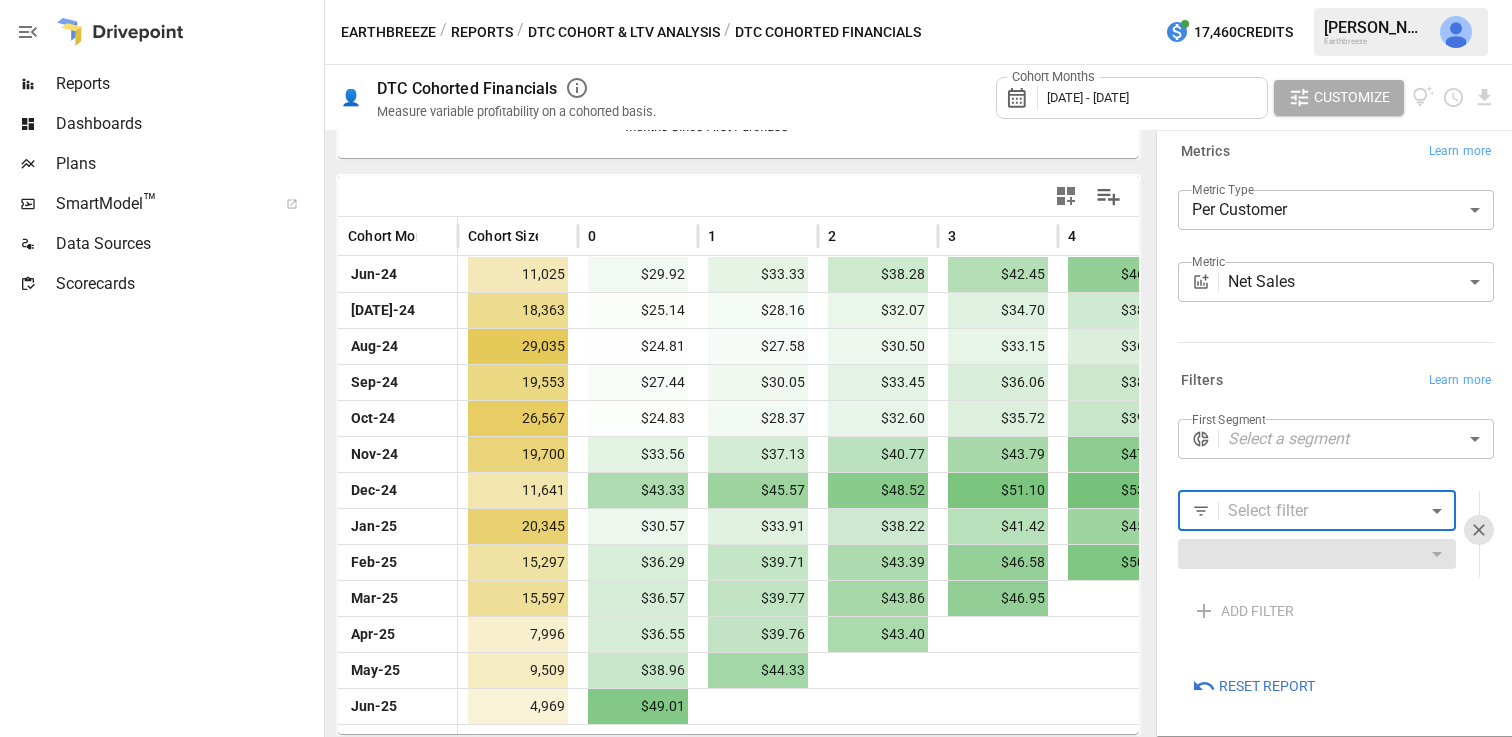 click on "Reports" at bounding box center [188, 84] 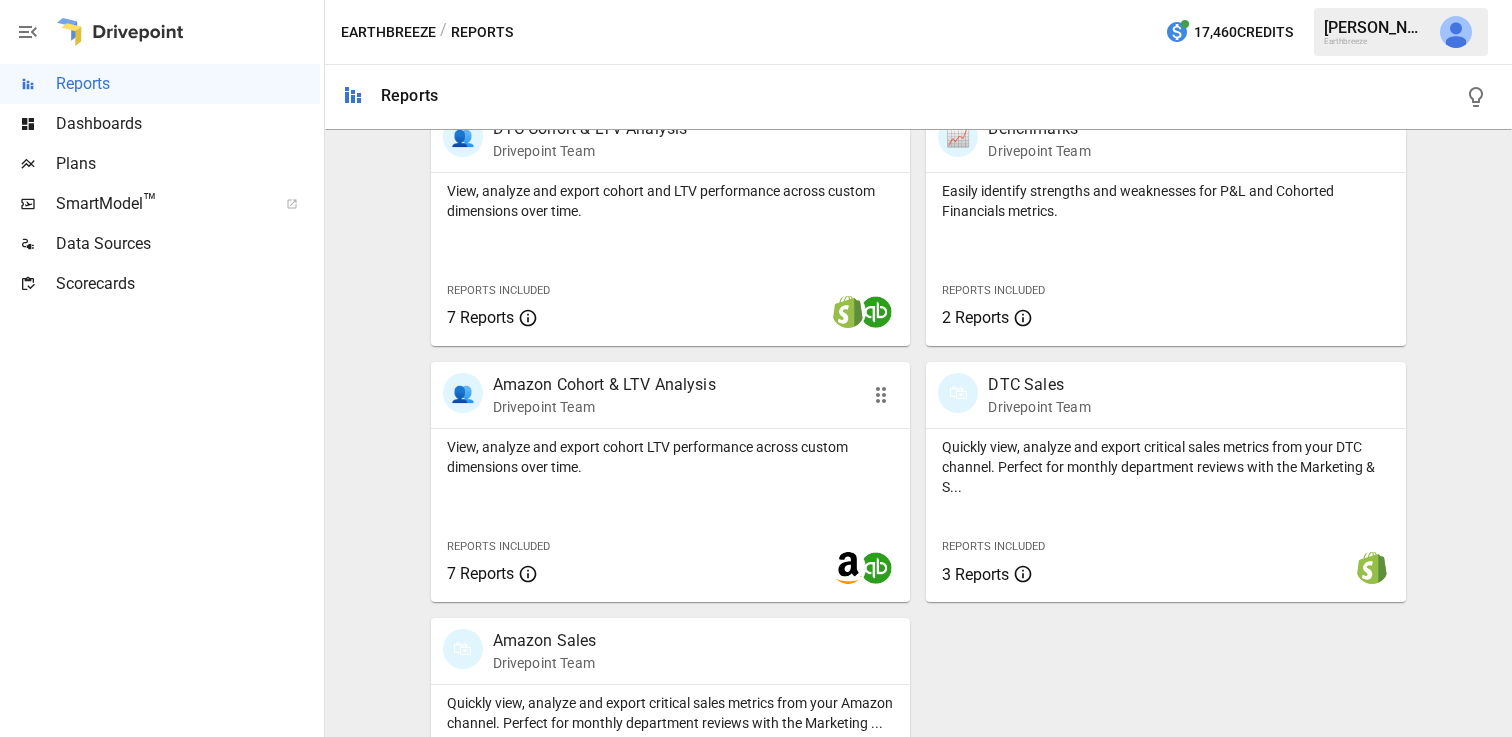 scroll, scrollTop: 1069, scrollLeft: 0, axis: vertical 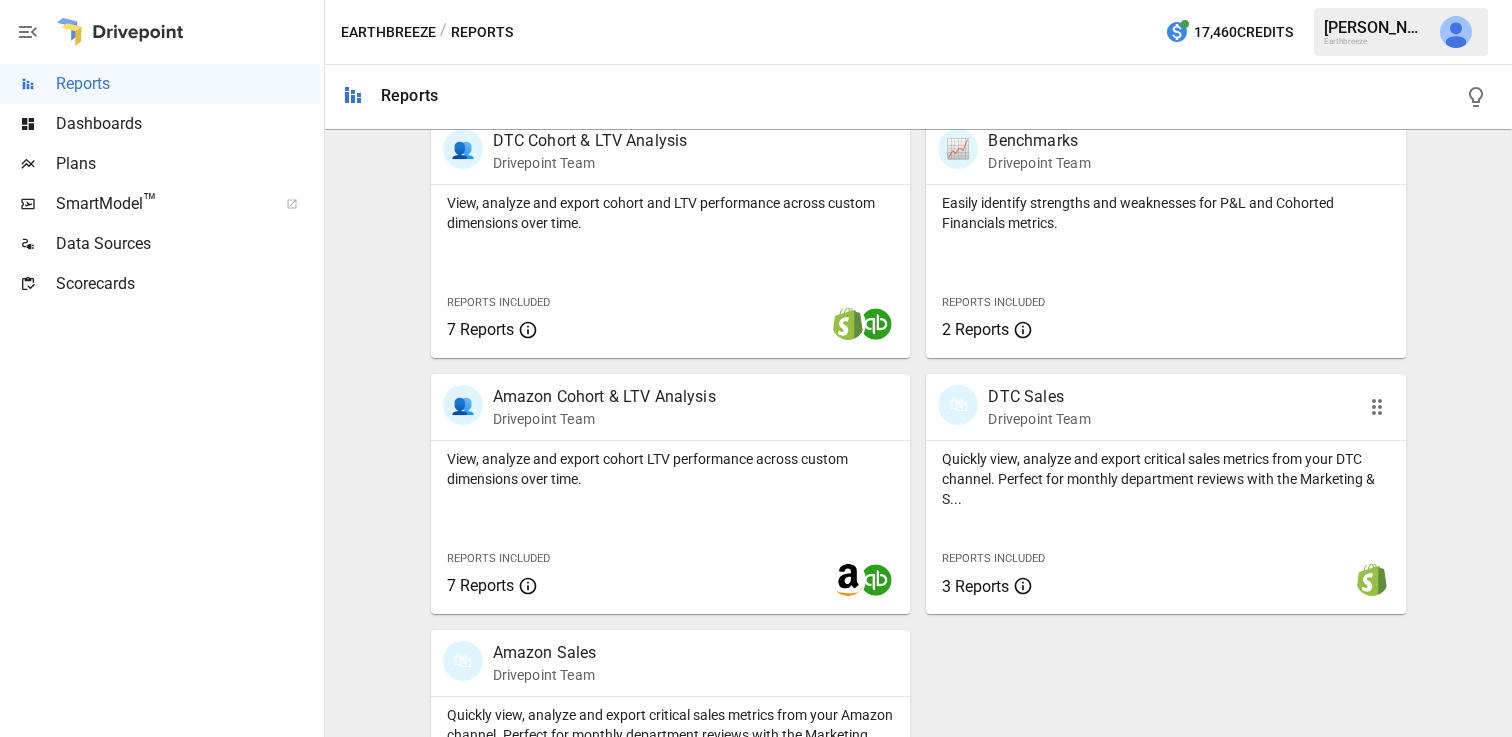 click on "Quickly view, analyze and export critical sales metrics from your DTC channel. Perfect for monthly department reviews with the Marketing & S... Reports Included 3 Reports" at bounding box center (1166, 527) 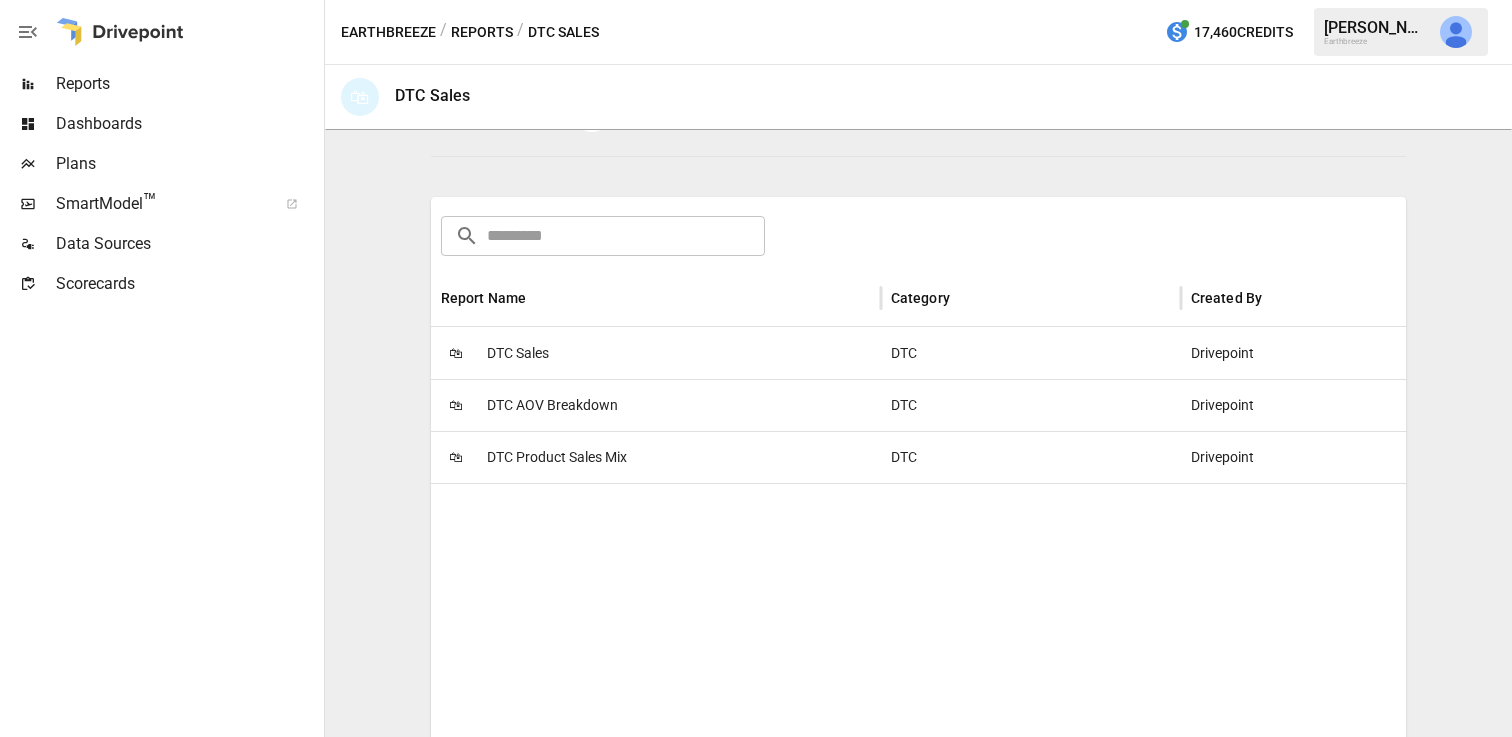 scroll, scrollTop: 333, scrollLeft: 0, axis: vertical 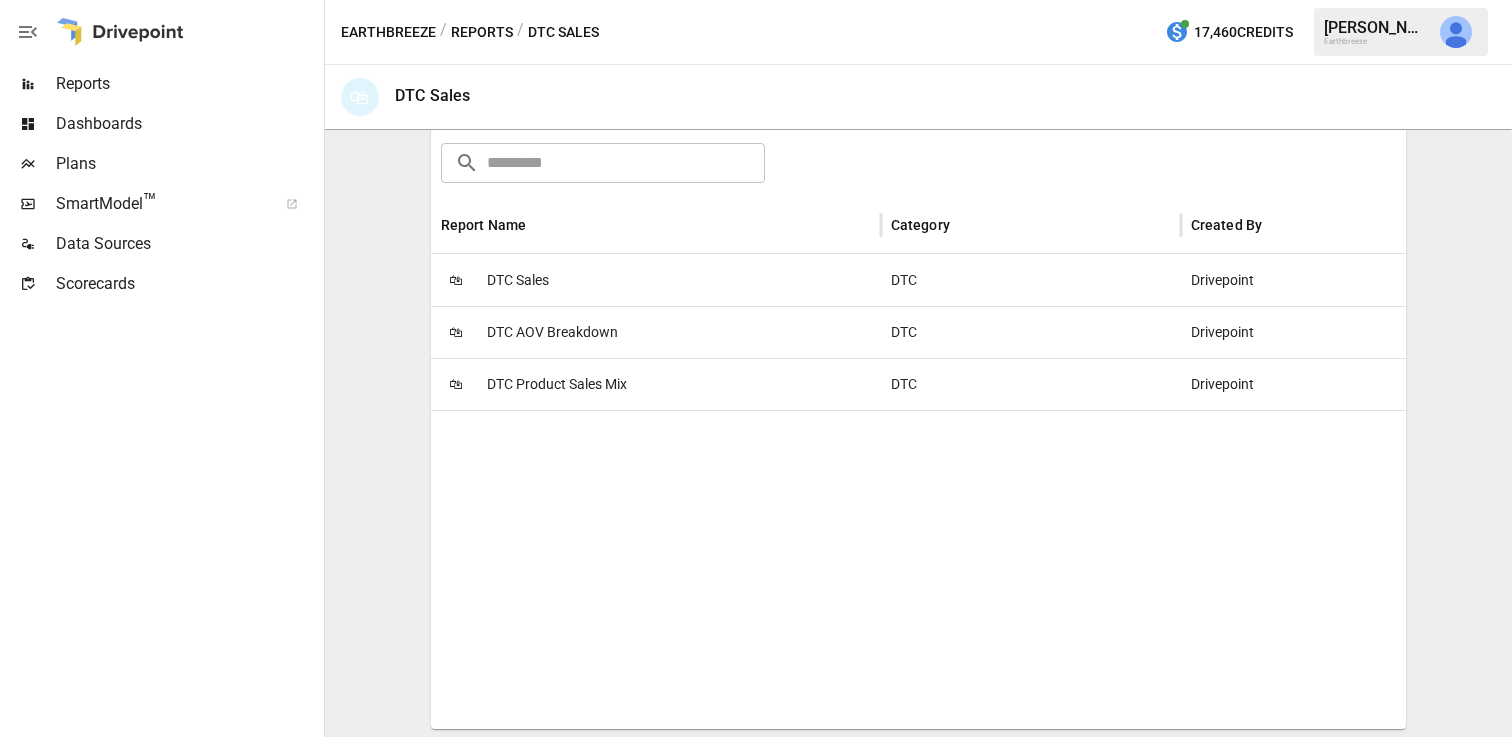 click on "🛍 DTC Sales" at bounding box center [656, 280] 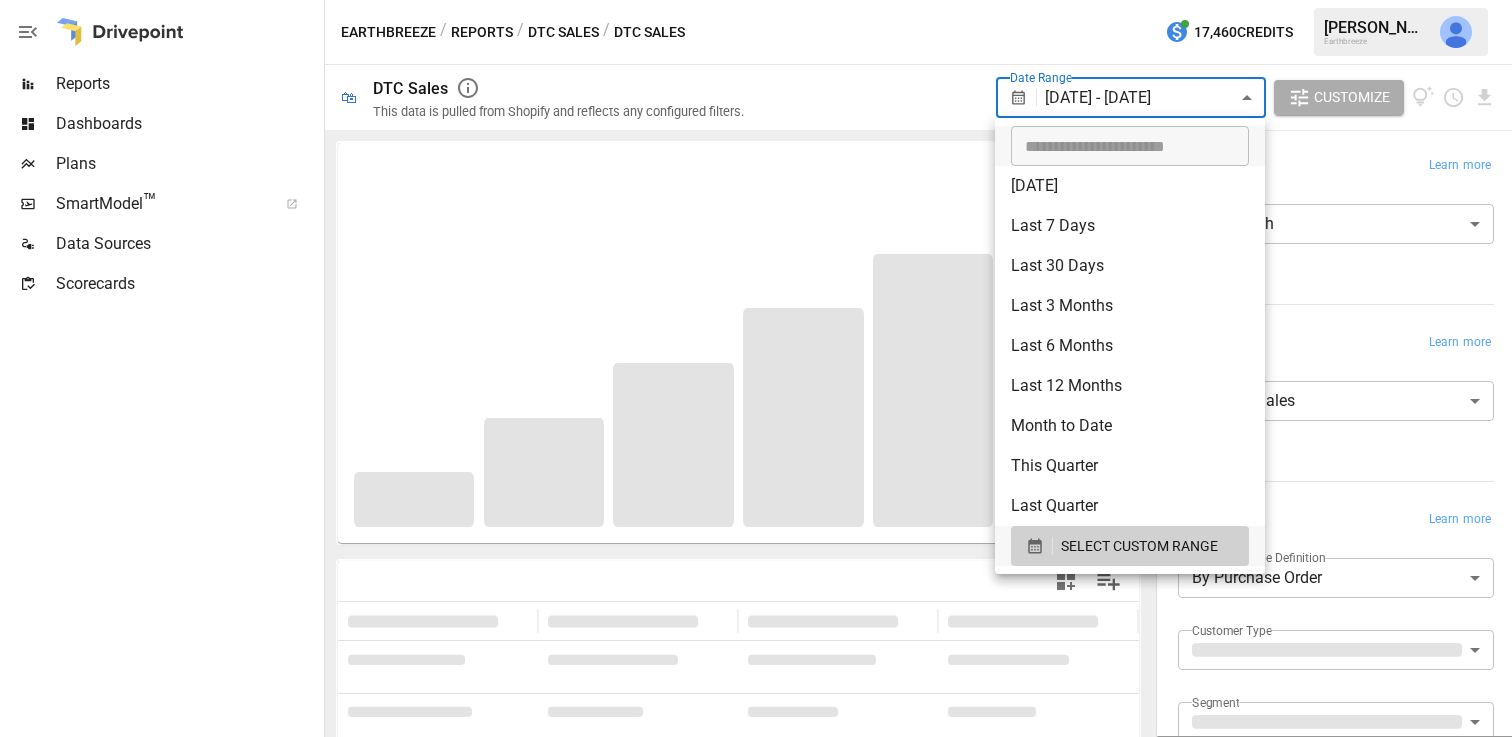 click on "**********" at bounding box center [756, 0] 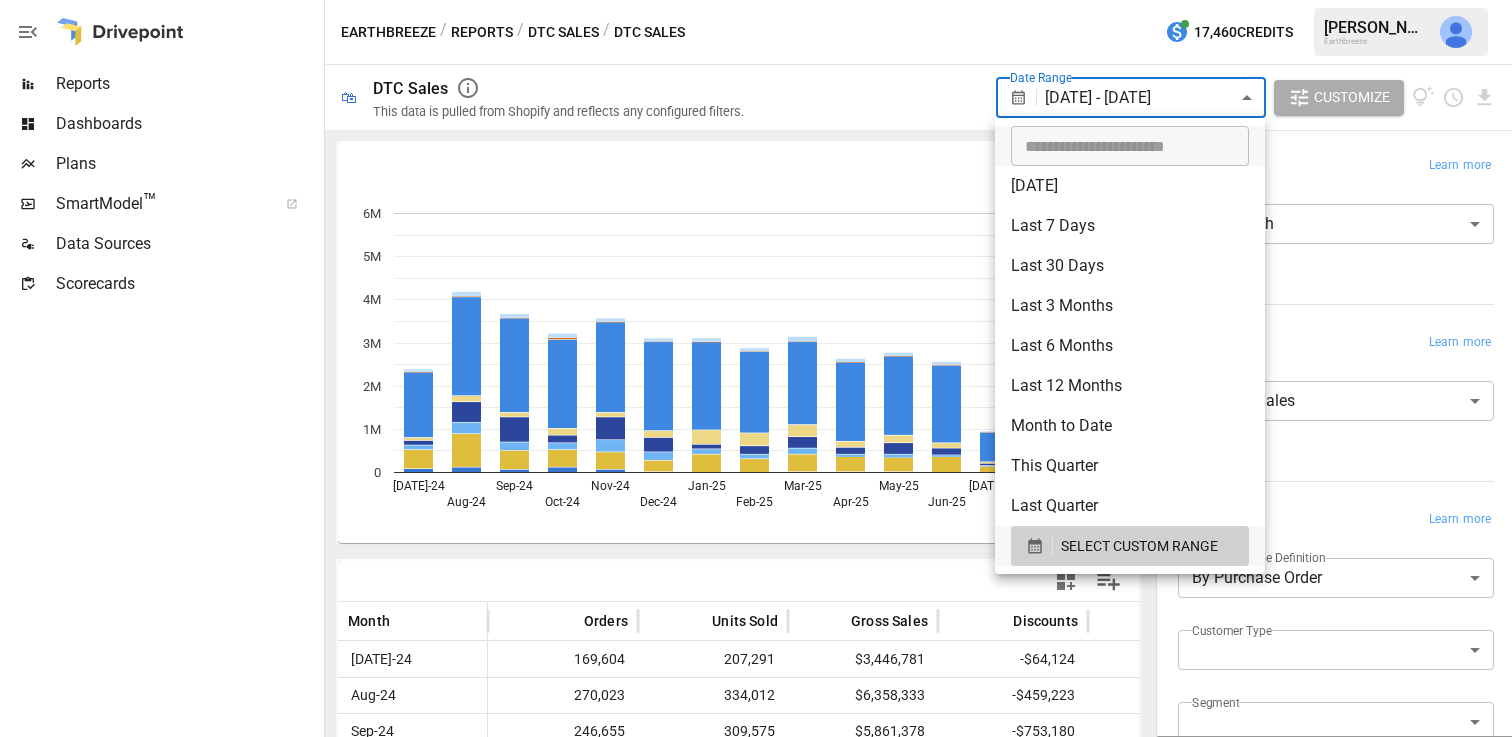 type on "**********" 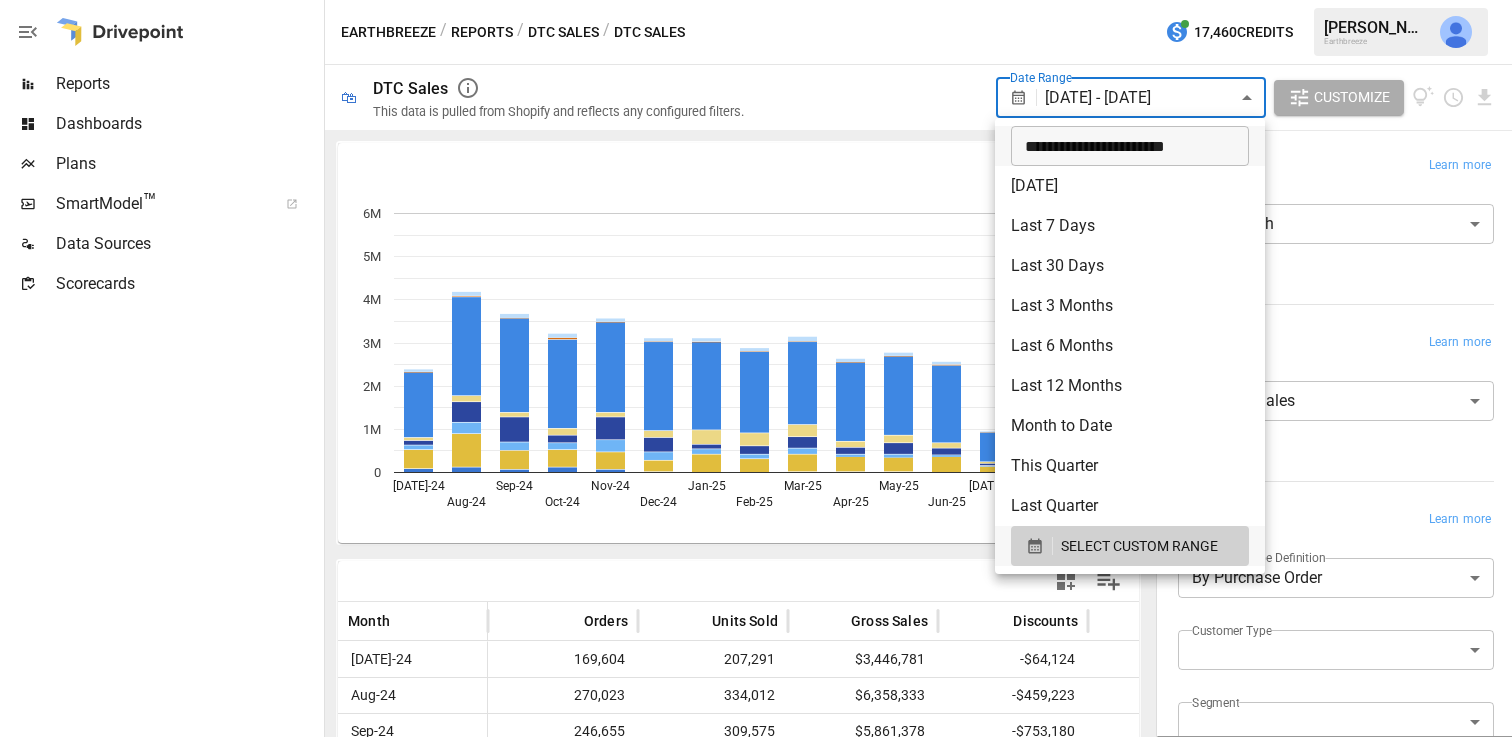 click on "**********" at bounding box center (1123, 146) 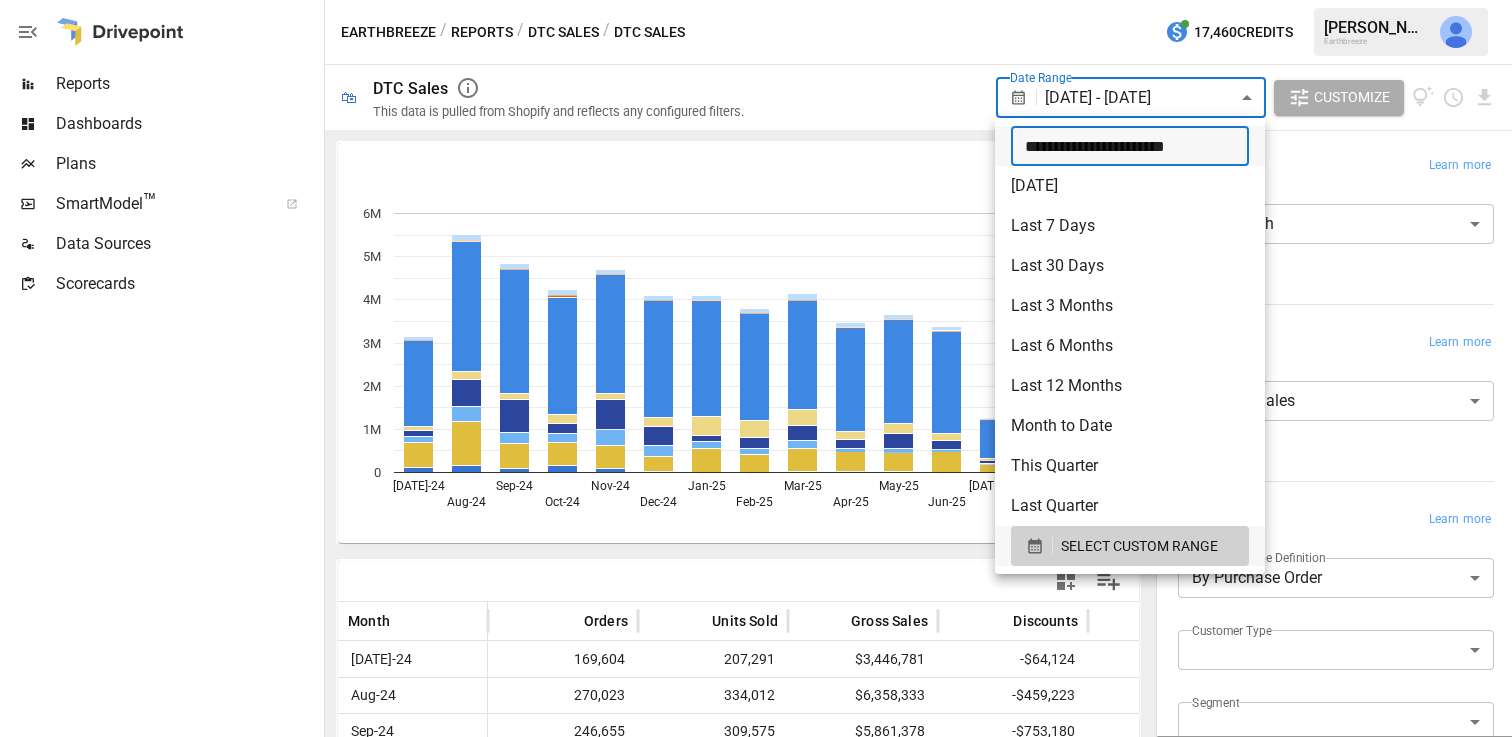 type 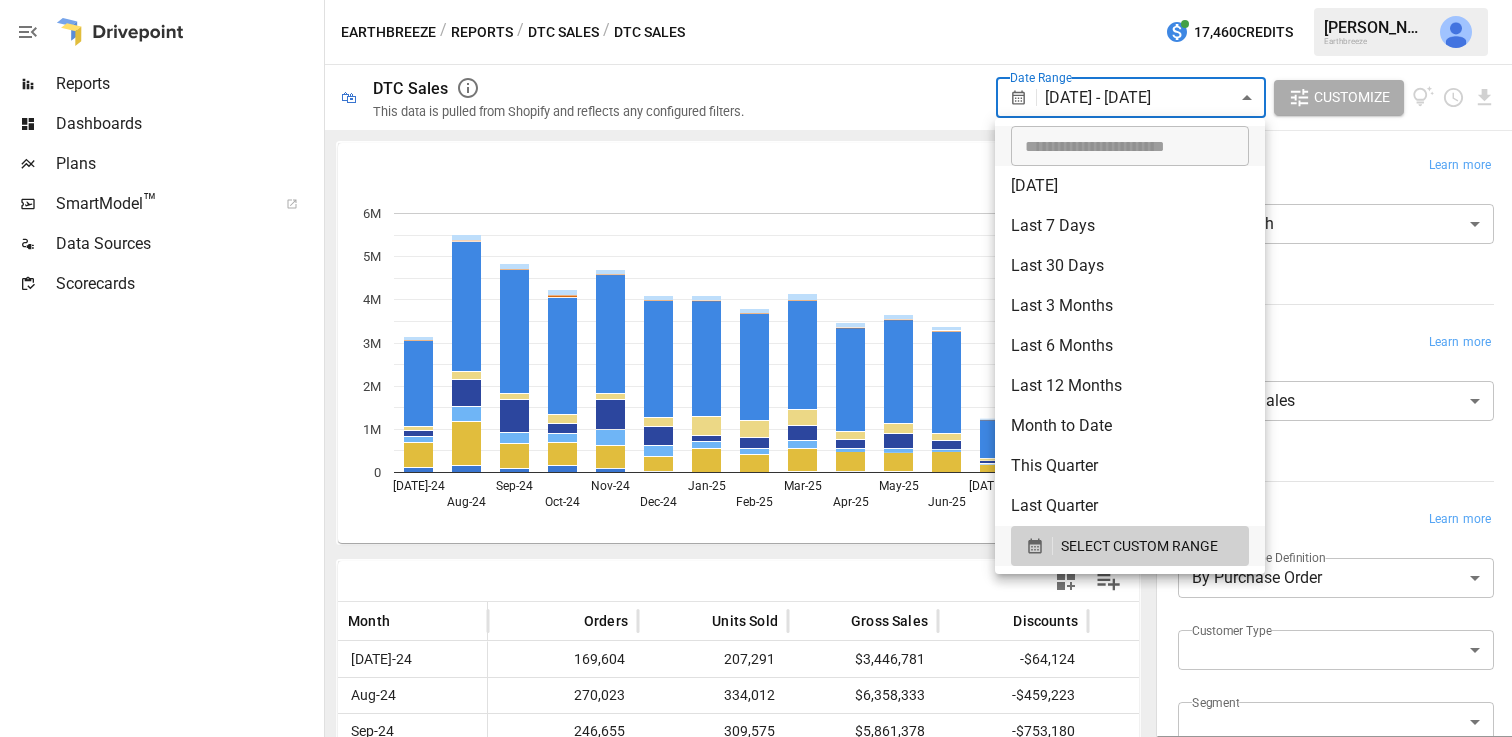 click at bounding box center [756, 368] 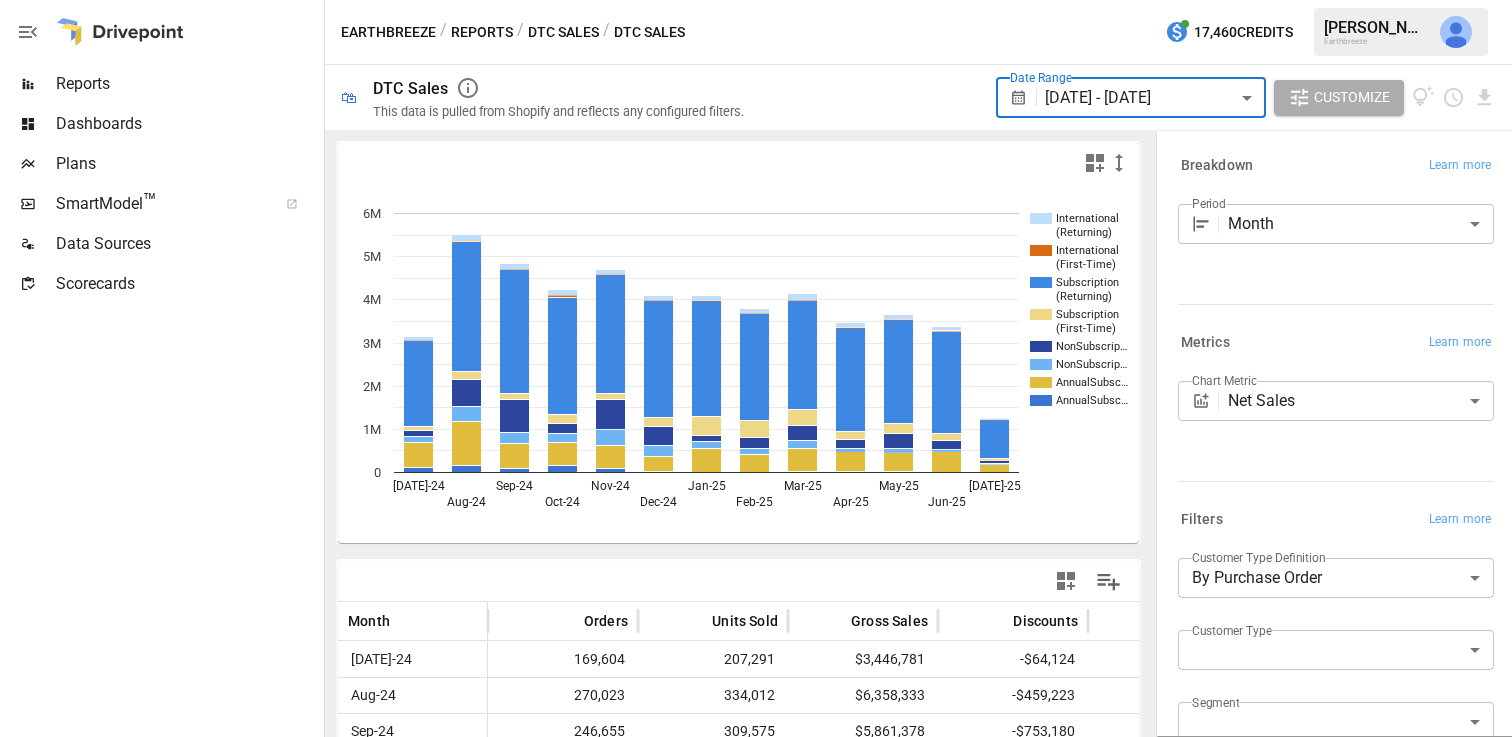 click on "Reports Dashboards Plans SmartModel ™ Data Sources Scorecards Earthbreeze / Reports / DTC Sales / DTC Sales 17,460  Credits [PERSON_NAME] Earthbreeze 🛍 DTC Sales This data is pulled from Shopify and reflects any configured filters. Date Range [DATE] - [DATE] ****** ​ Customize International (Returning) International (First-Time) Subscription (Returning) Subscription (First-Time) NonSubscrip… NonSubscrip… AnnualSubsc… AnnualSubsc… [DATE]-24 Aug-24 Sep-24 Oct-24 Nov-24 Dec-24 Jan-25 Feb-25 Mar-25 Apr-25 May-25 Jun-25 [DATE]-25 0 1M 2M 3M 4M 5M 6M AnnualSubscription (First-… Month Orders Units Sold Gross Sales Discounts Returns Net Sales [DATE]-24 169,604 207,291 $3,446,781 -$64,124 -$233,965 $3,148,692 Aug-24 270,023 334,012 $6,358,333 -$459,223 -$396,857 $5,502,253 Sep-24 246,655 309,575 $5,861,378 -$753,180 -$273,476 $4,834,722 Oct-24 235,899 288,980 $4,548,866 -$68,158 -$252,655 $4,228,054 Nov-24 232,899 302,785 $5,552,966 -$666,407 -$178,346 $4,708,212 Dec-24 215,871 282,958 $4,778,761 -$513,303" at bounding box center [756, 0] 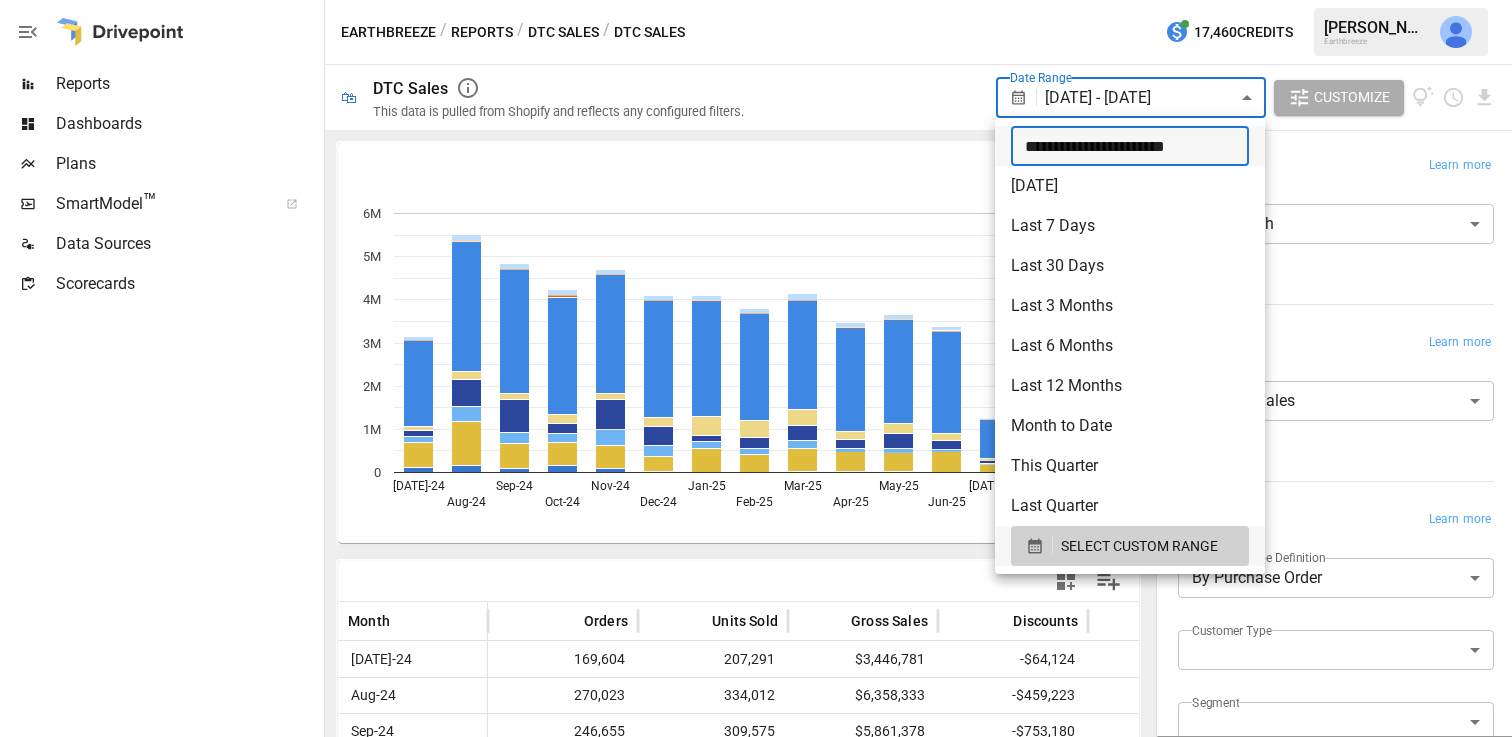 click on "**********" at bounding box center (1123, 146) 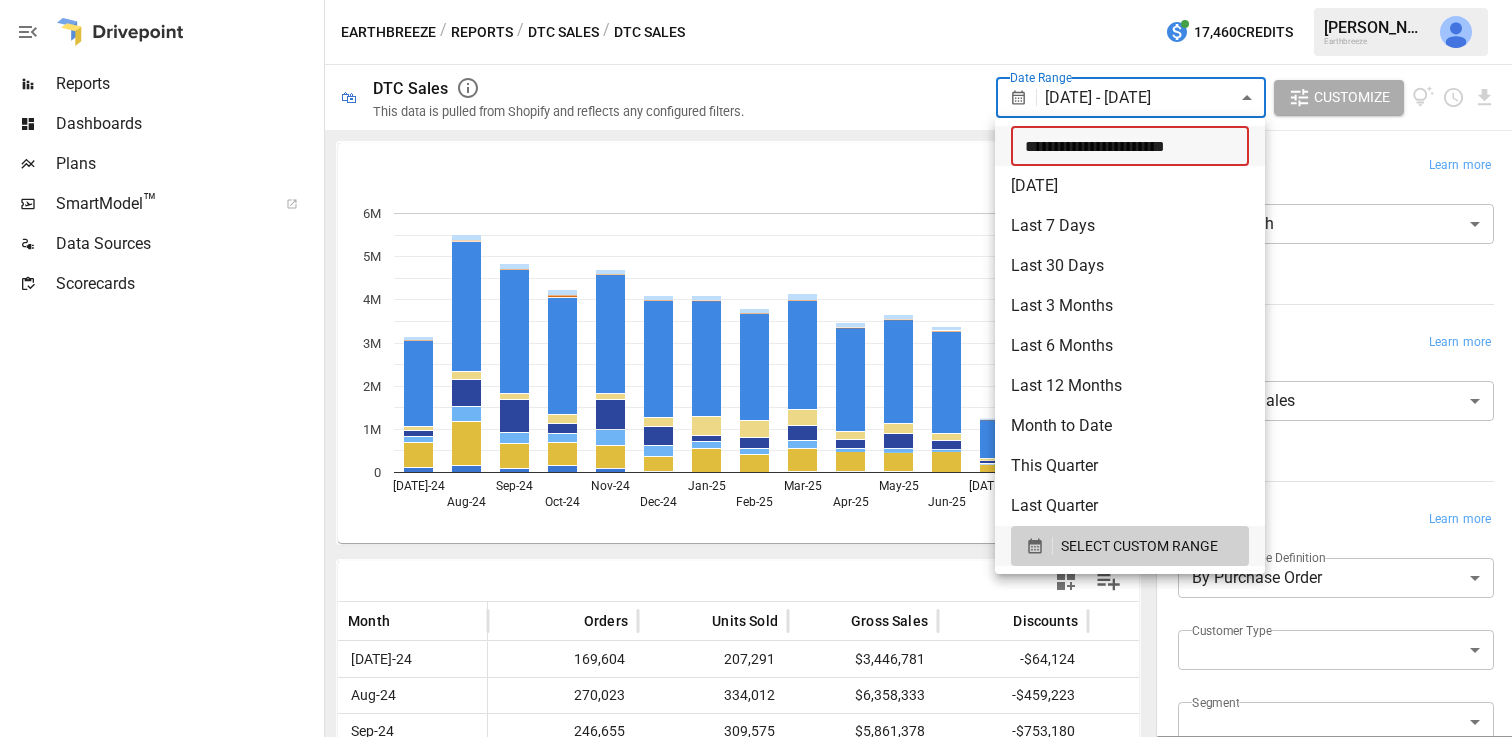 click on "**********" at bounding box center [1123, 146] 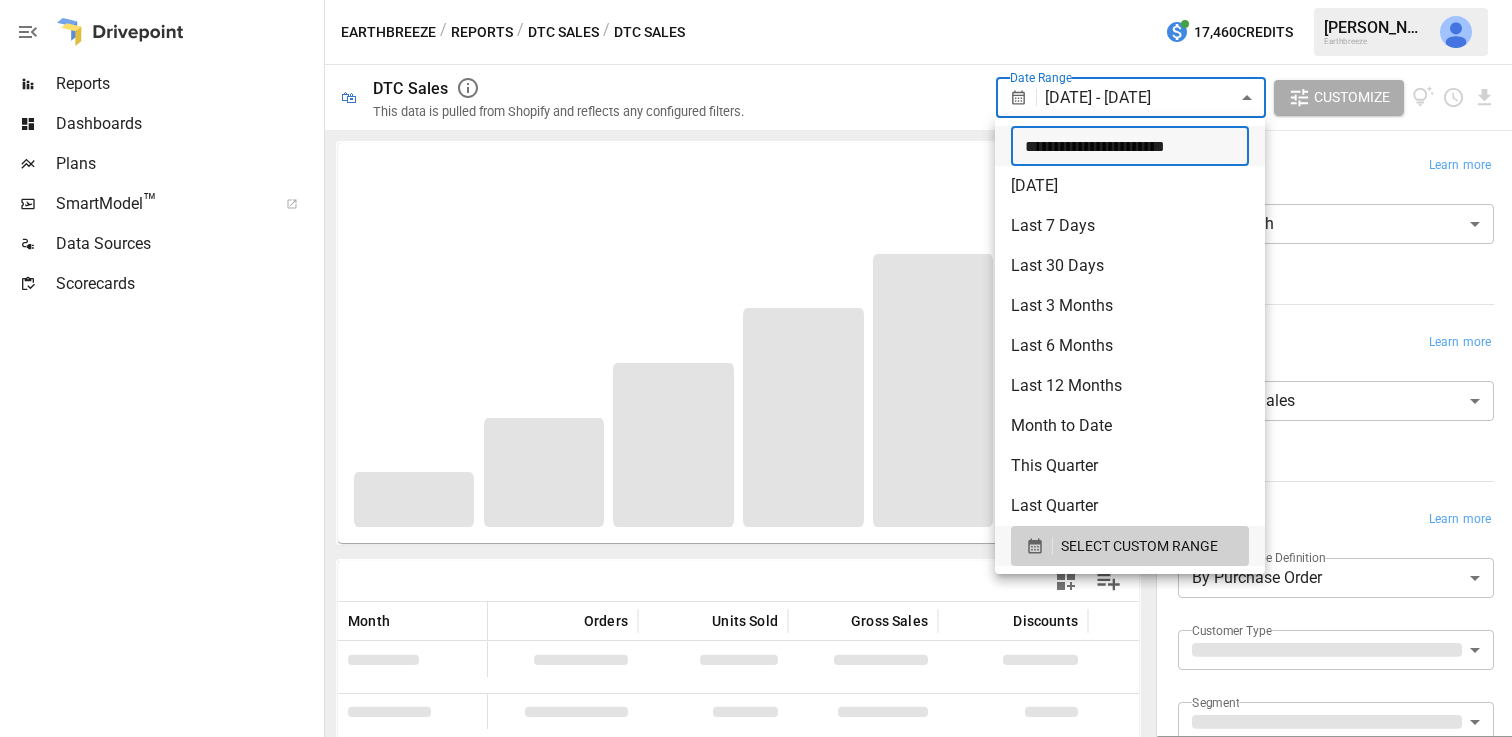 type on "**********" 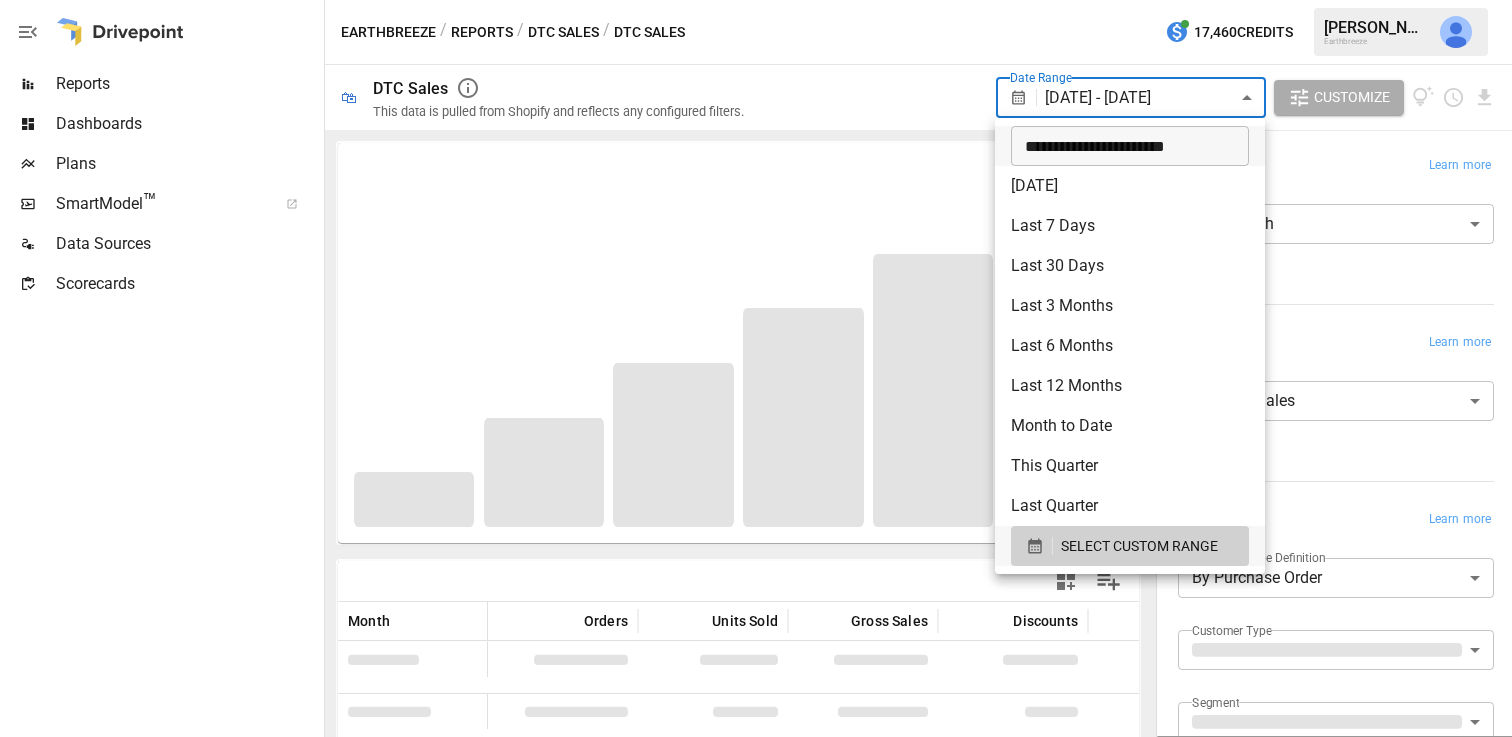 click at bounding box center (756, 368) 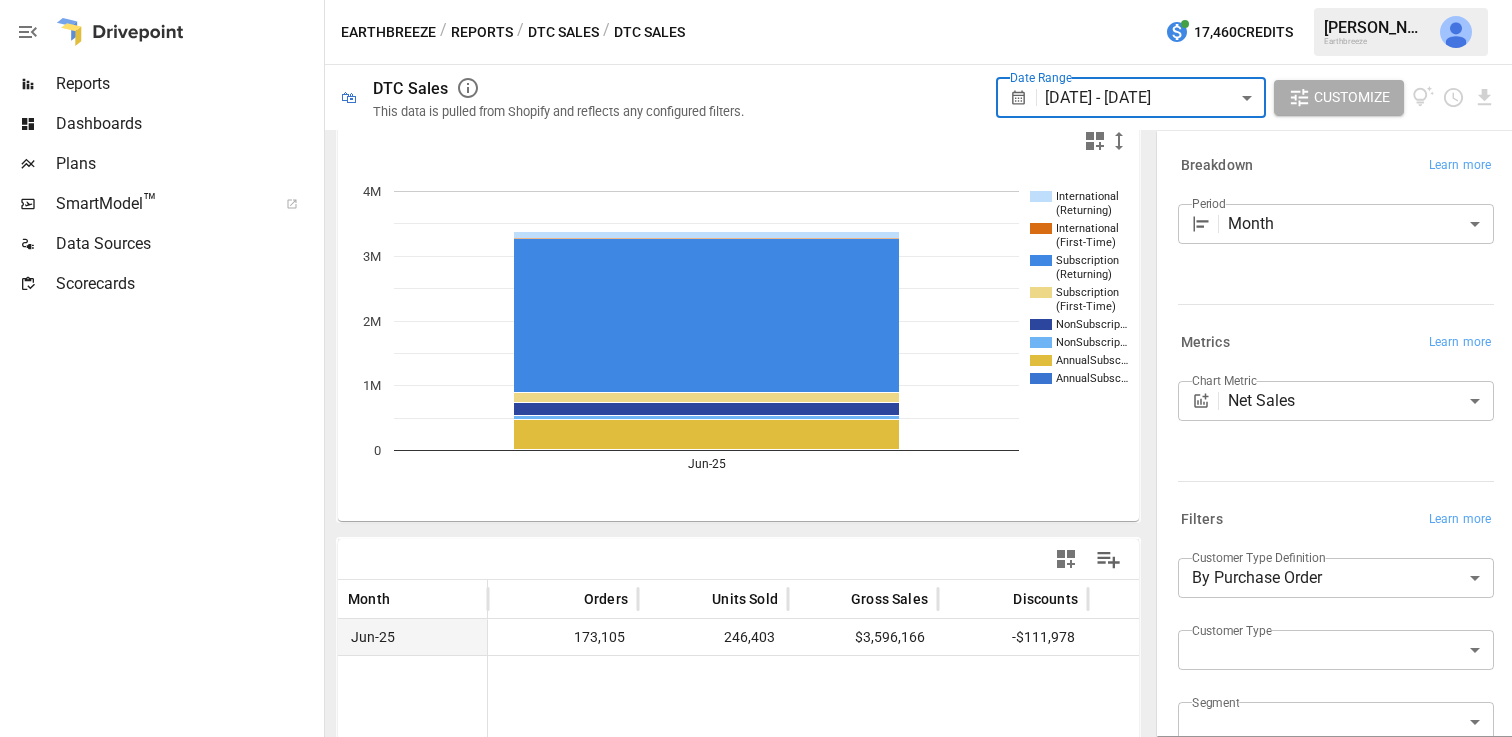 scroll, scrollTop: 0, scrollLeft: 0, axis: both 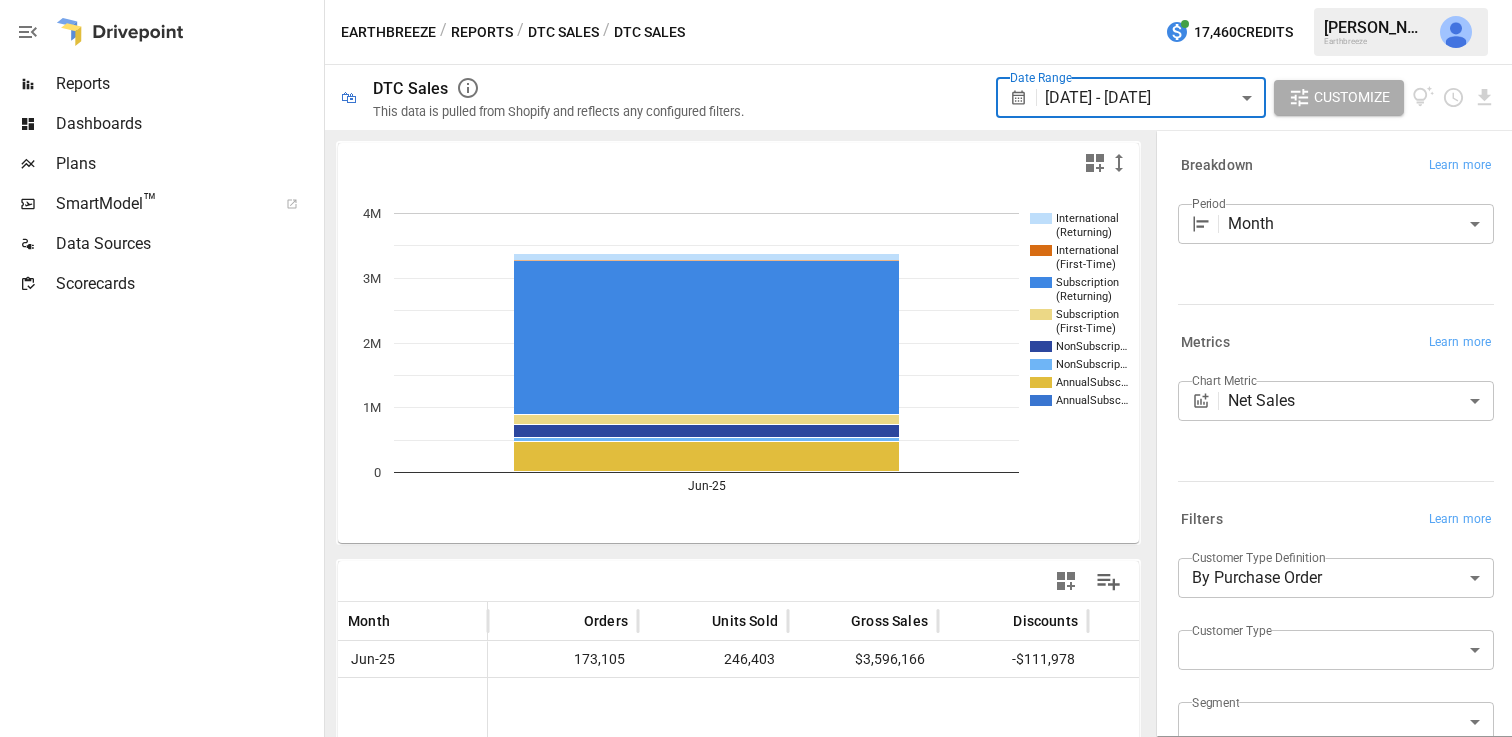 click on "**********" at bounding box center [756, 0] 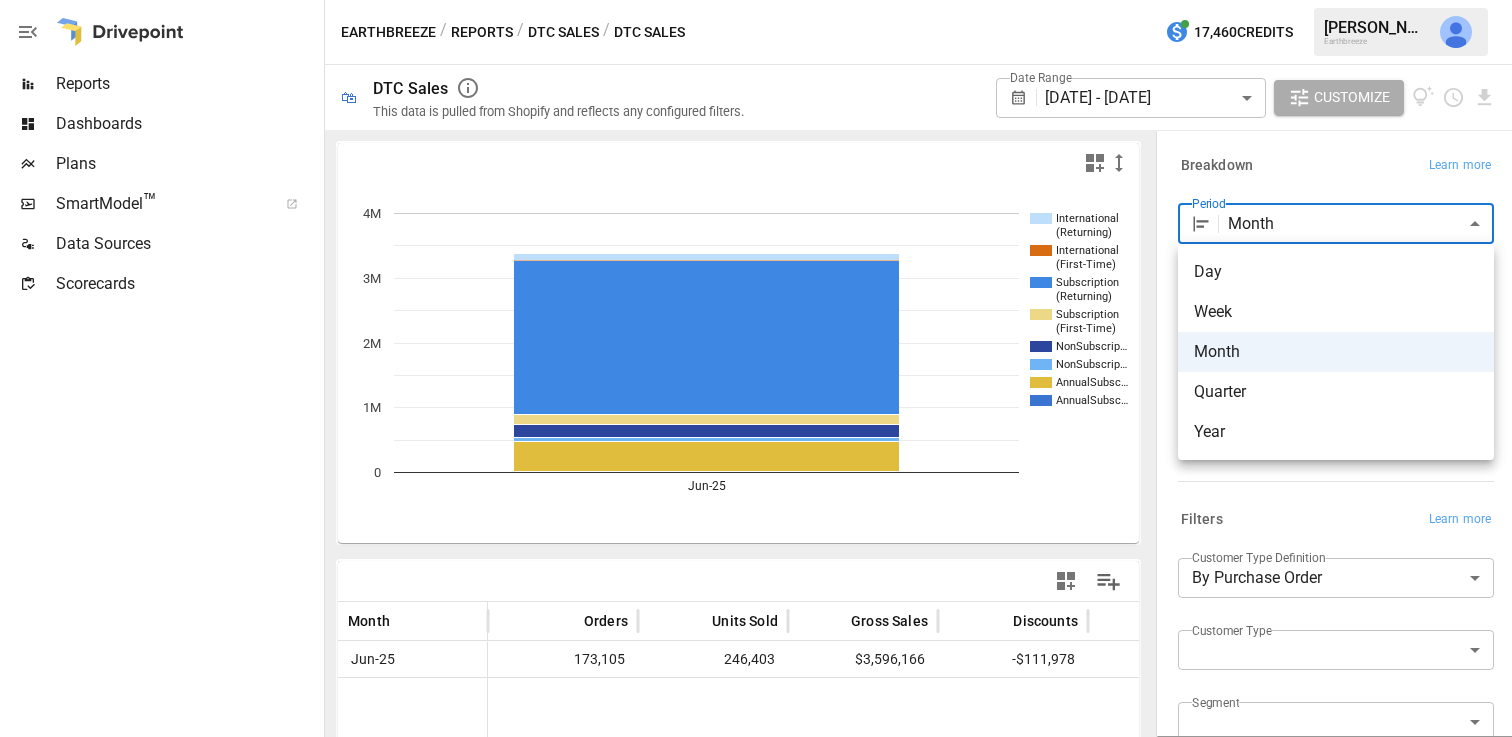 click at bounding box center (756, 368) 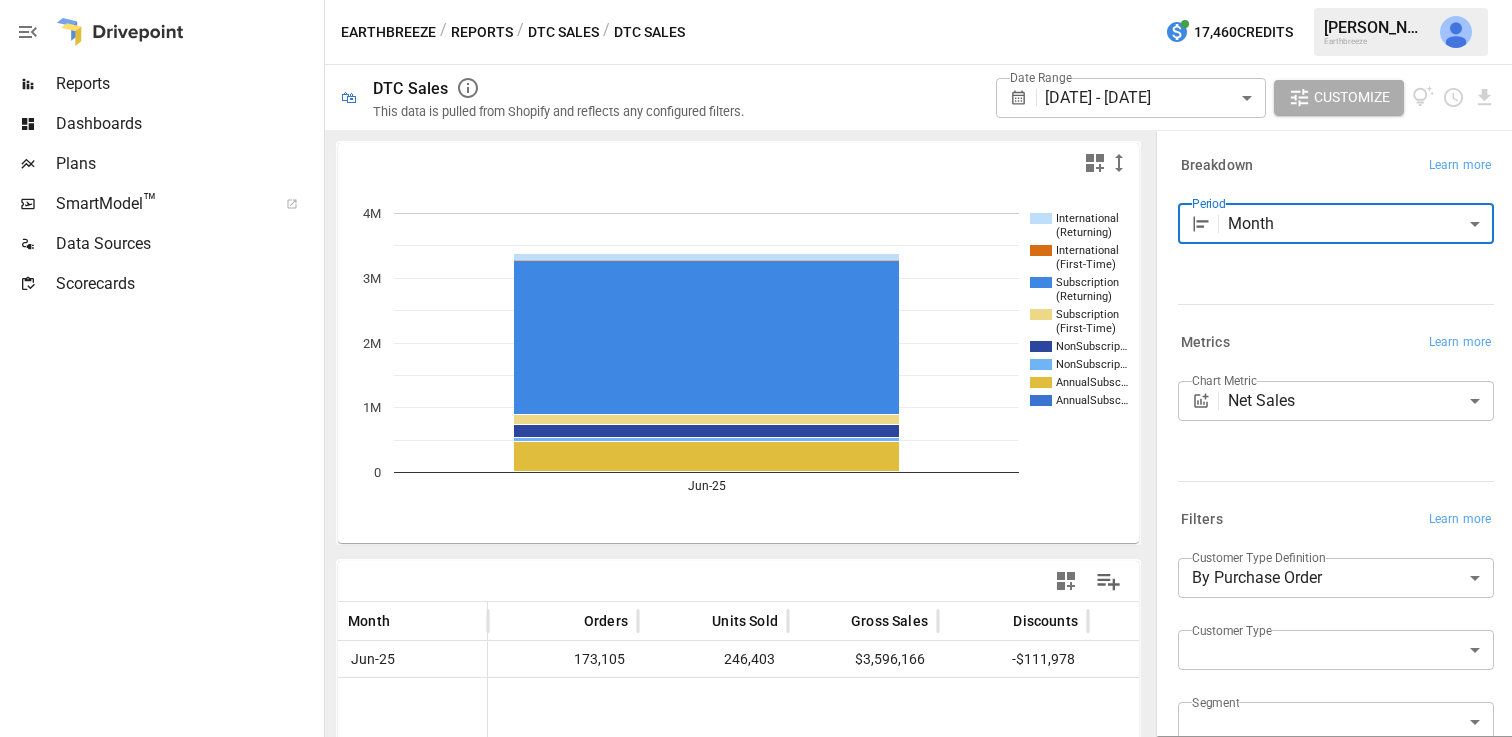 click on "**********" at bounding box center [756, 0] 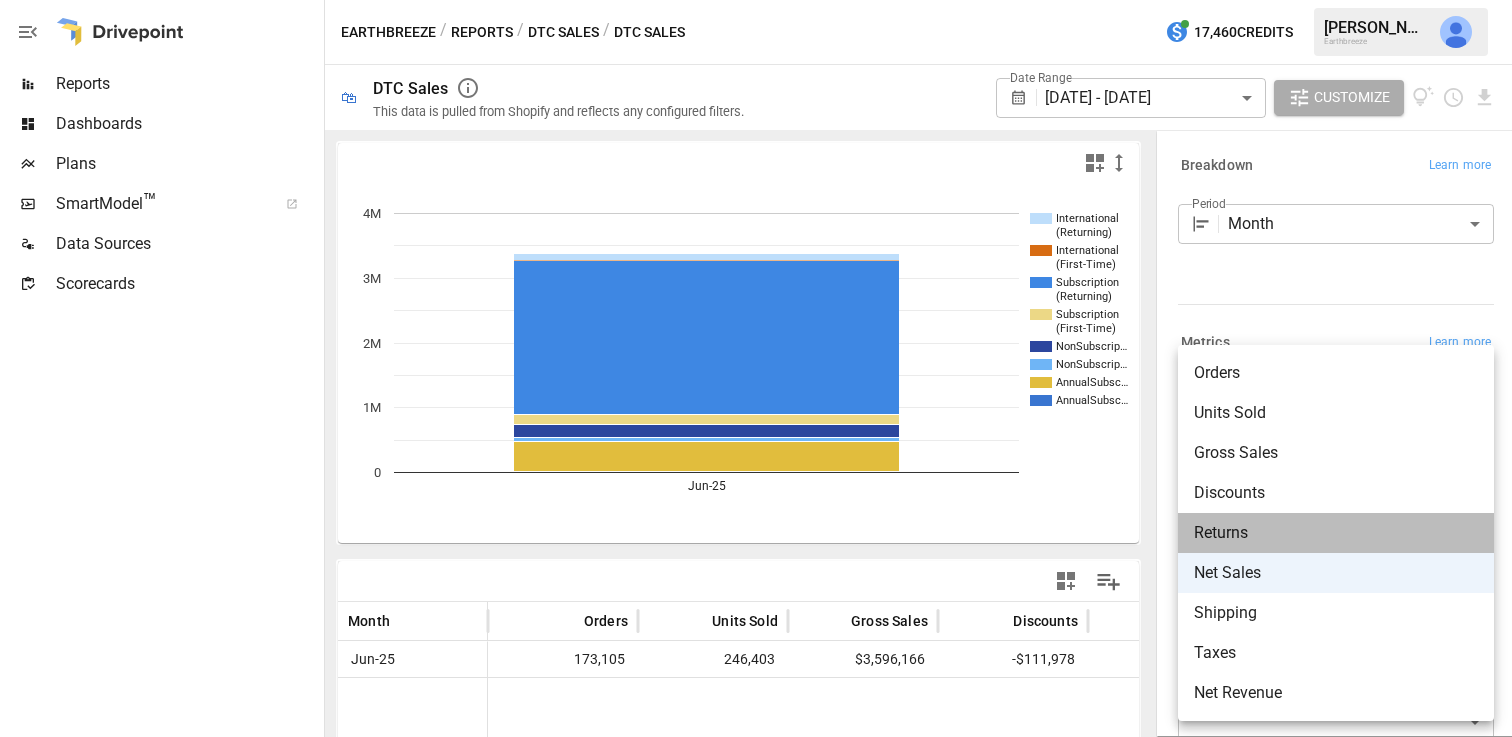 click on "Returns" at bounding box center (1336, 533) 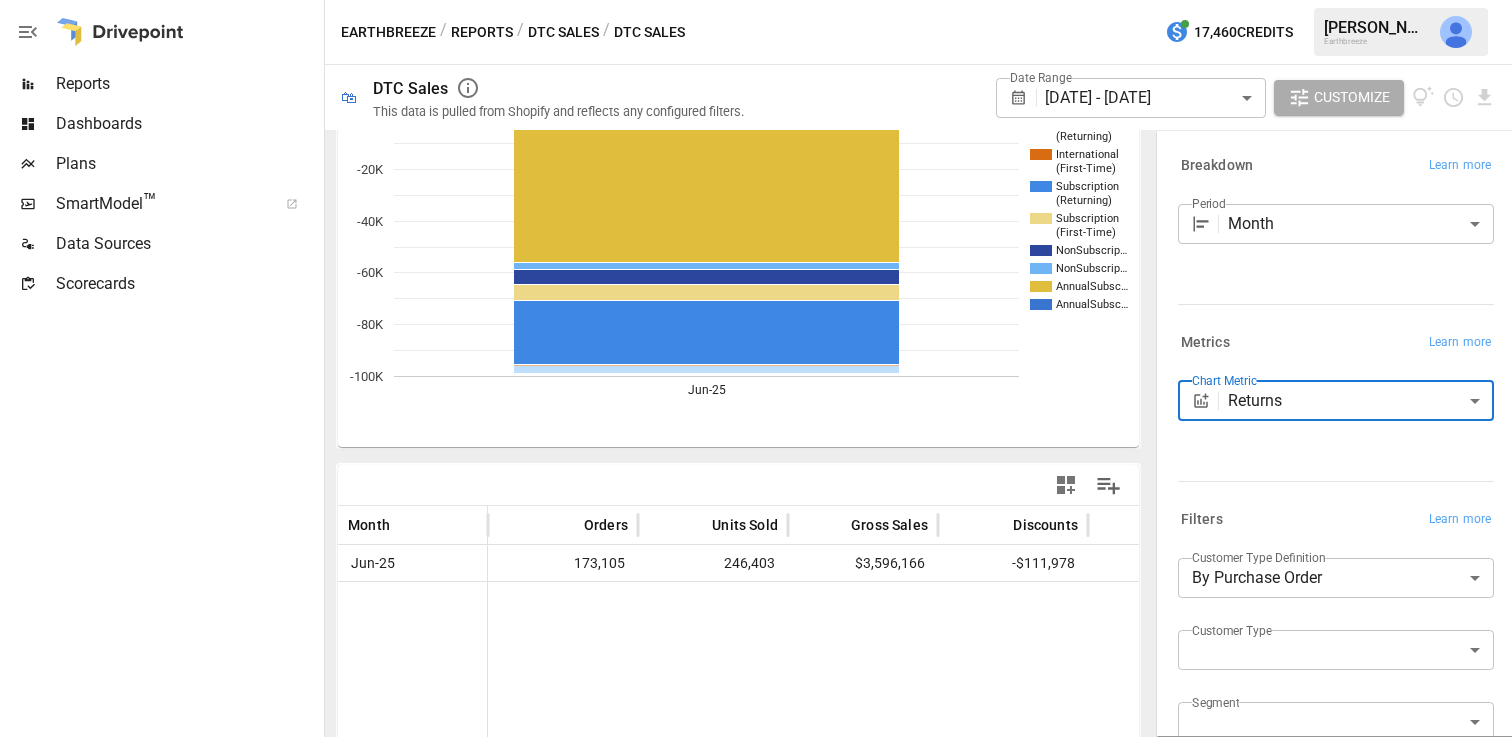 scroll, scrollTop: 99, scrollLeft: 0, axis: vertical 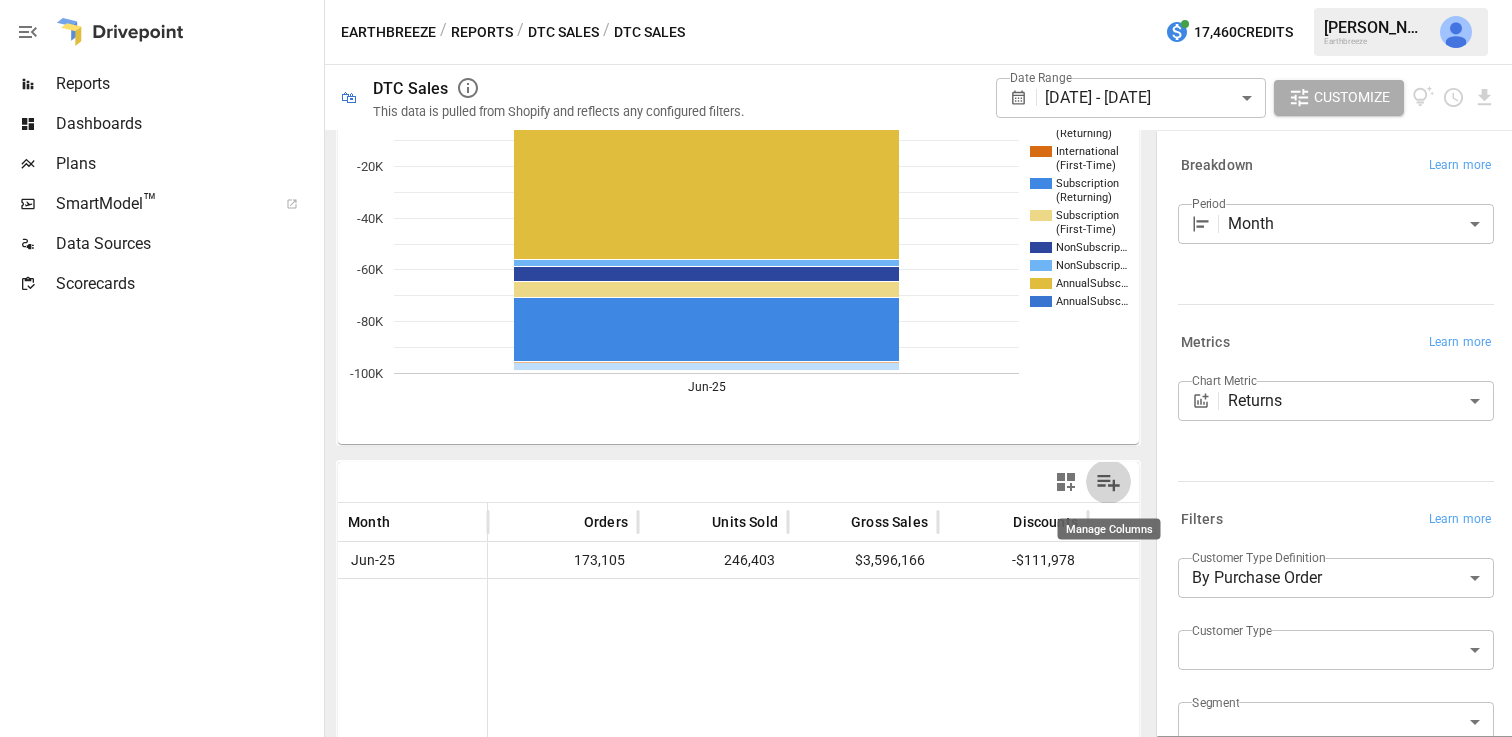 click 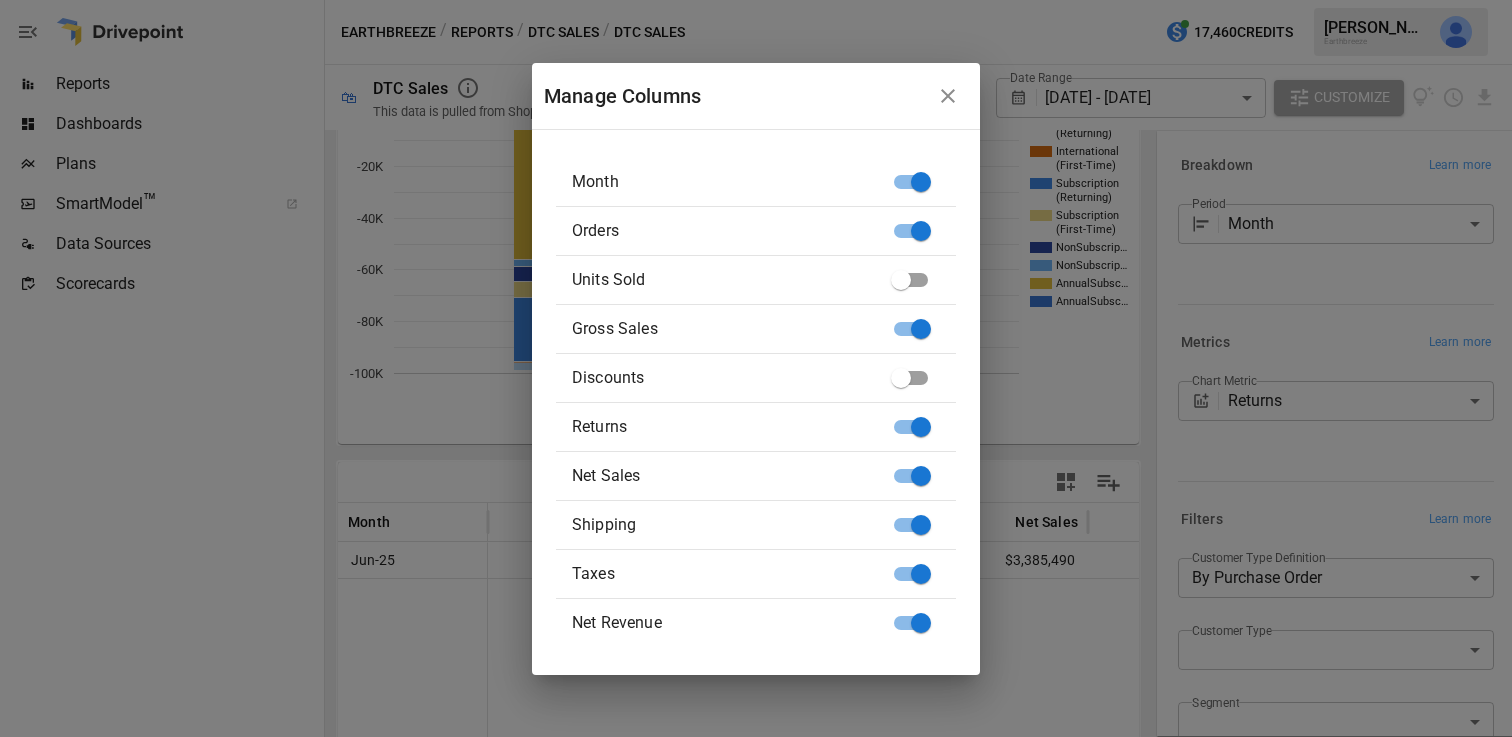 click 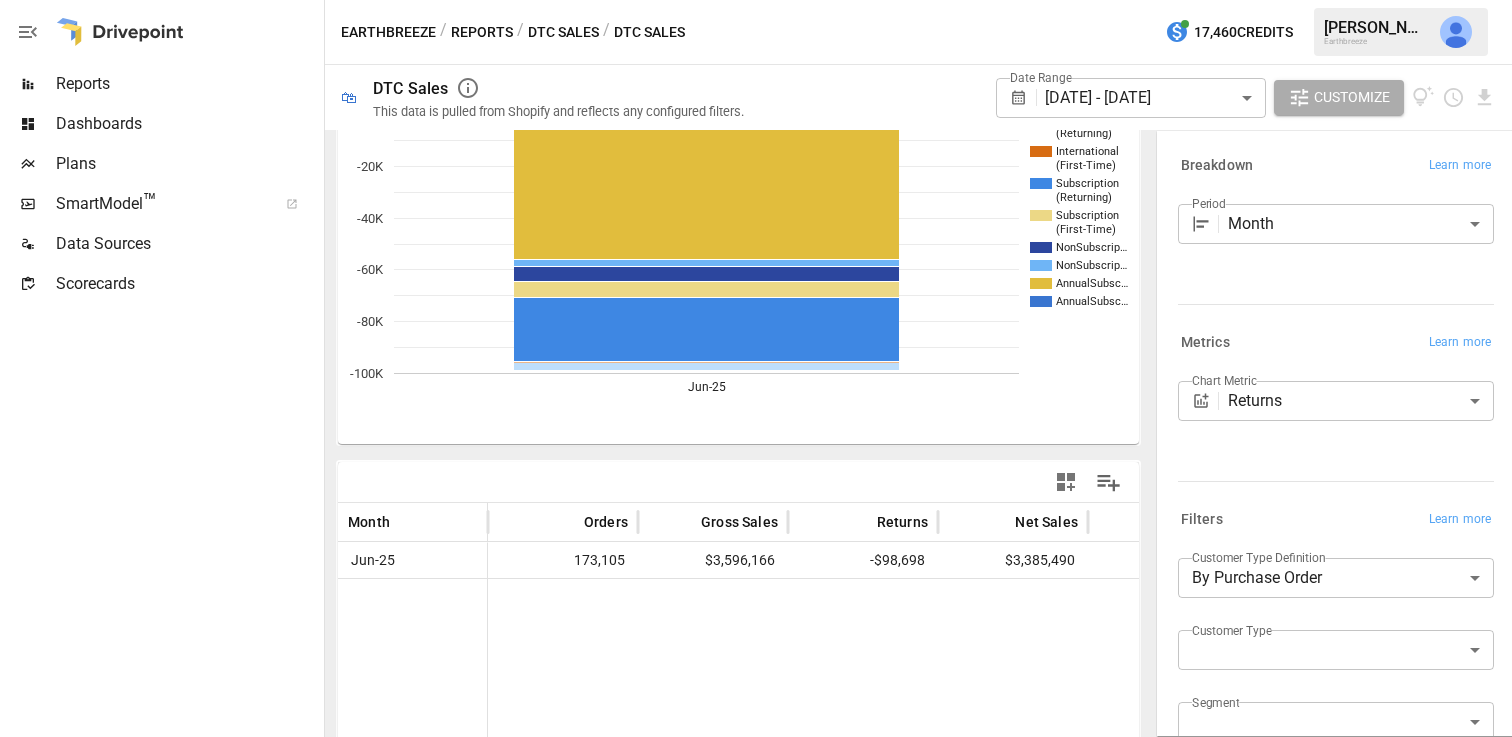 scroll, scrollTop: 0, scrollLeft: 134, axis: horizontal 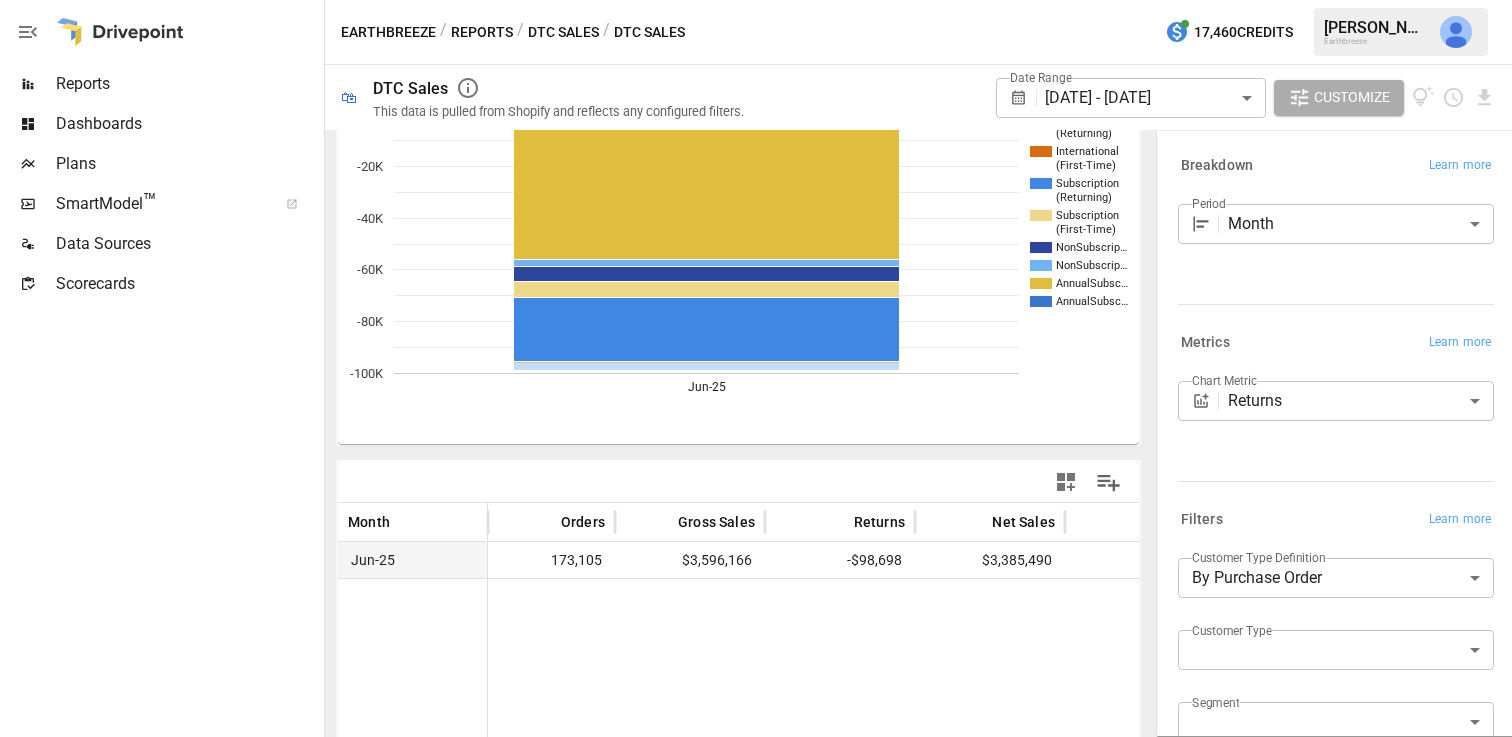 click on "$3,596,166" at bounding box center (717, 560) 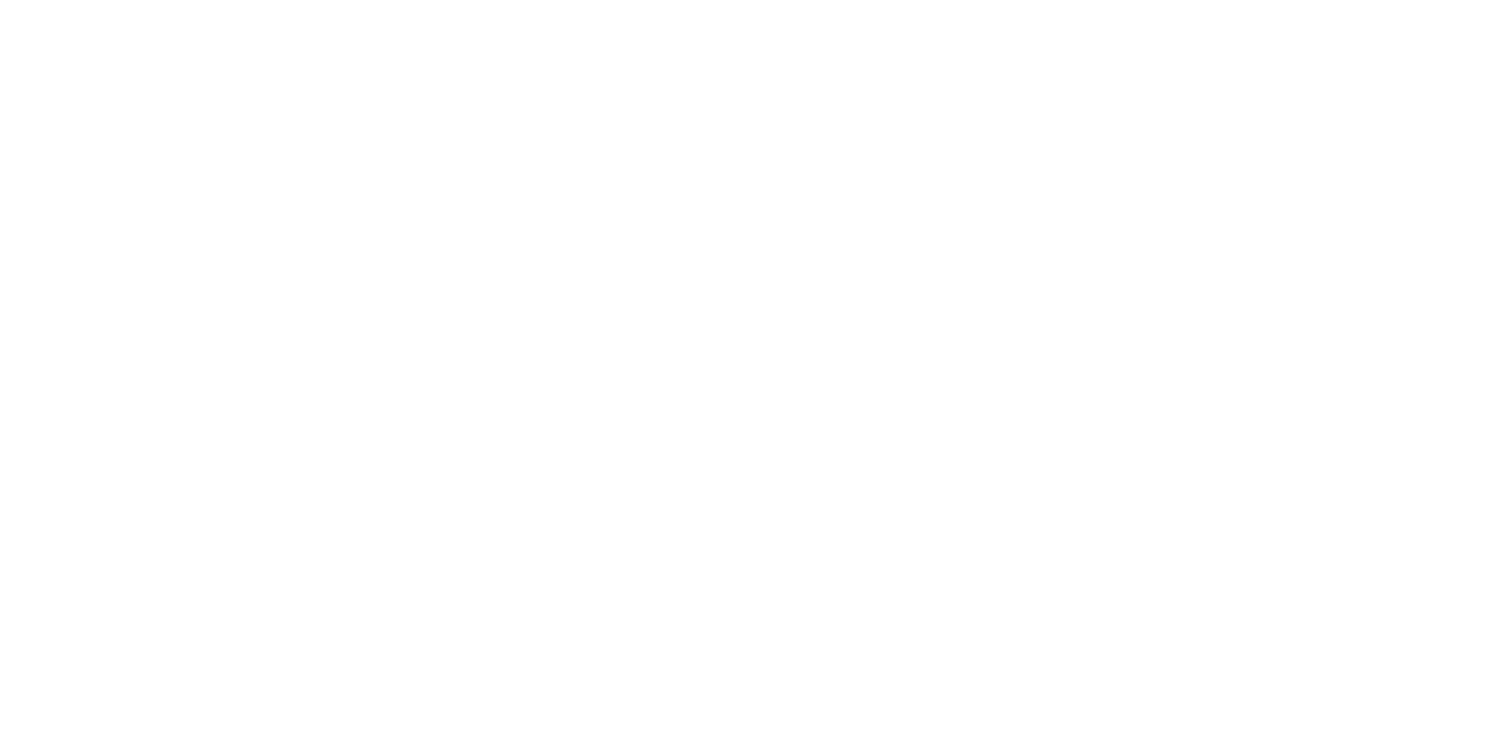 scroll, scrollTop: 0, scrollLeft: 0, axis: both 